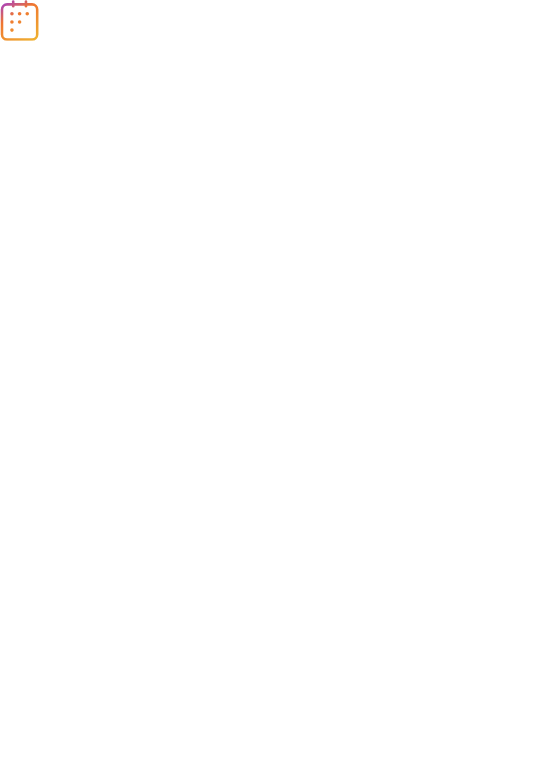 scroll, scrollTop: 0, scrollLeft: 0, axis: both 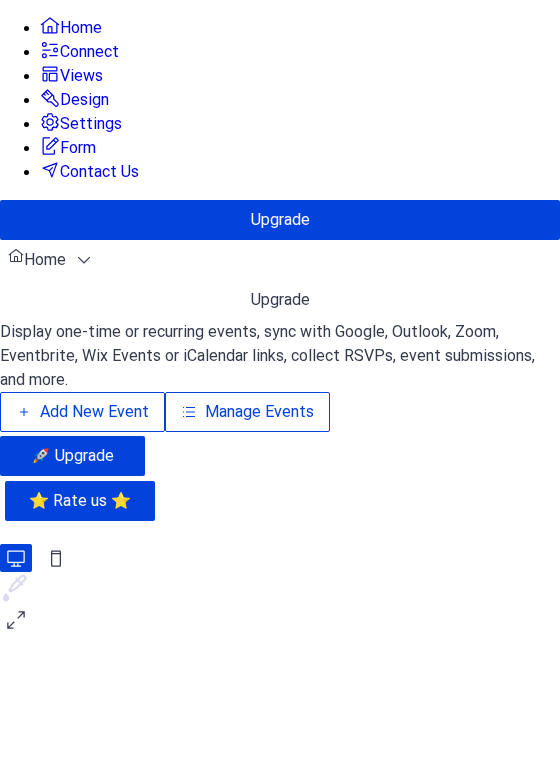click on "Add New Event" at bounding box center [94, 412] 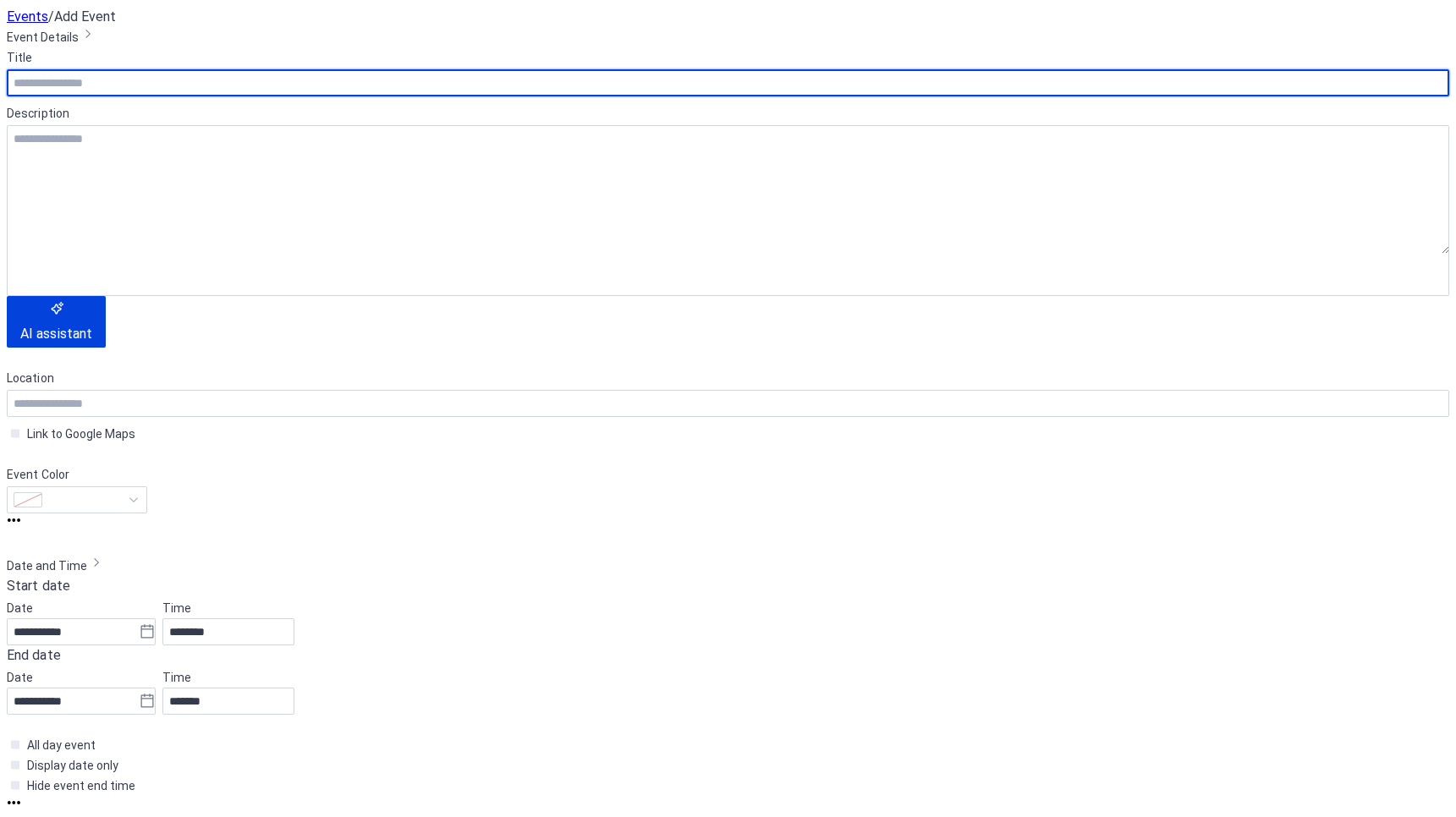 scroll, scrollTop: 0, scrollLeft: 0, axis: both 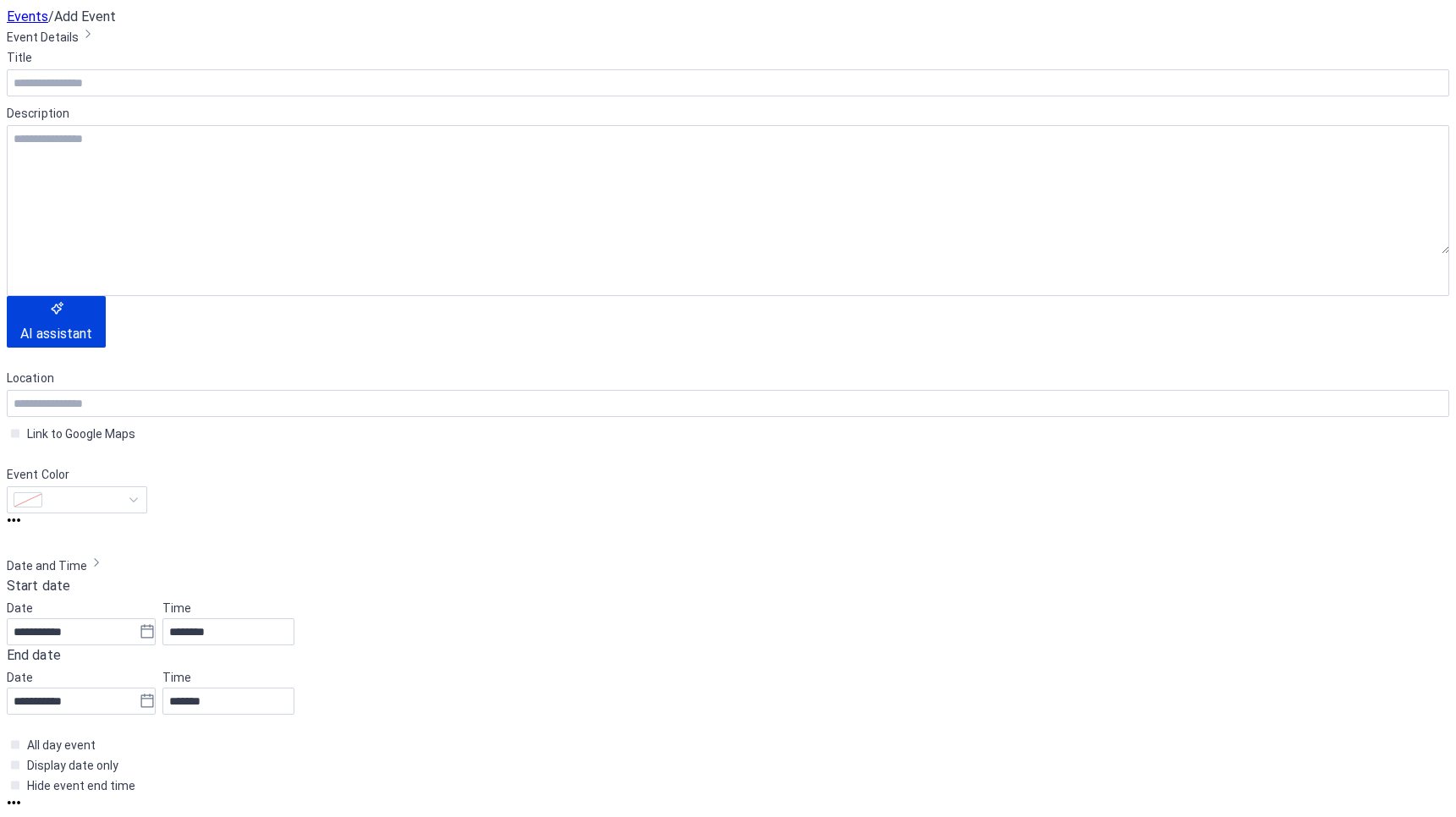click 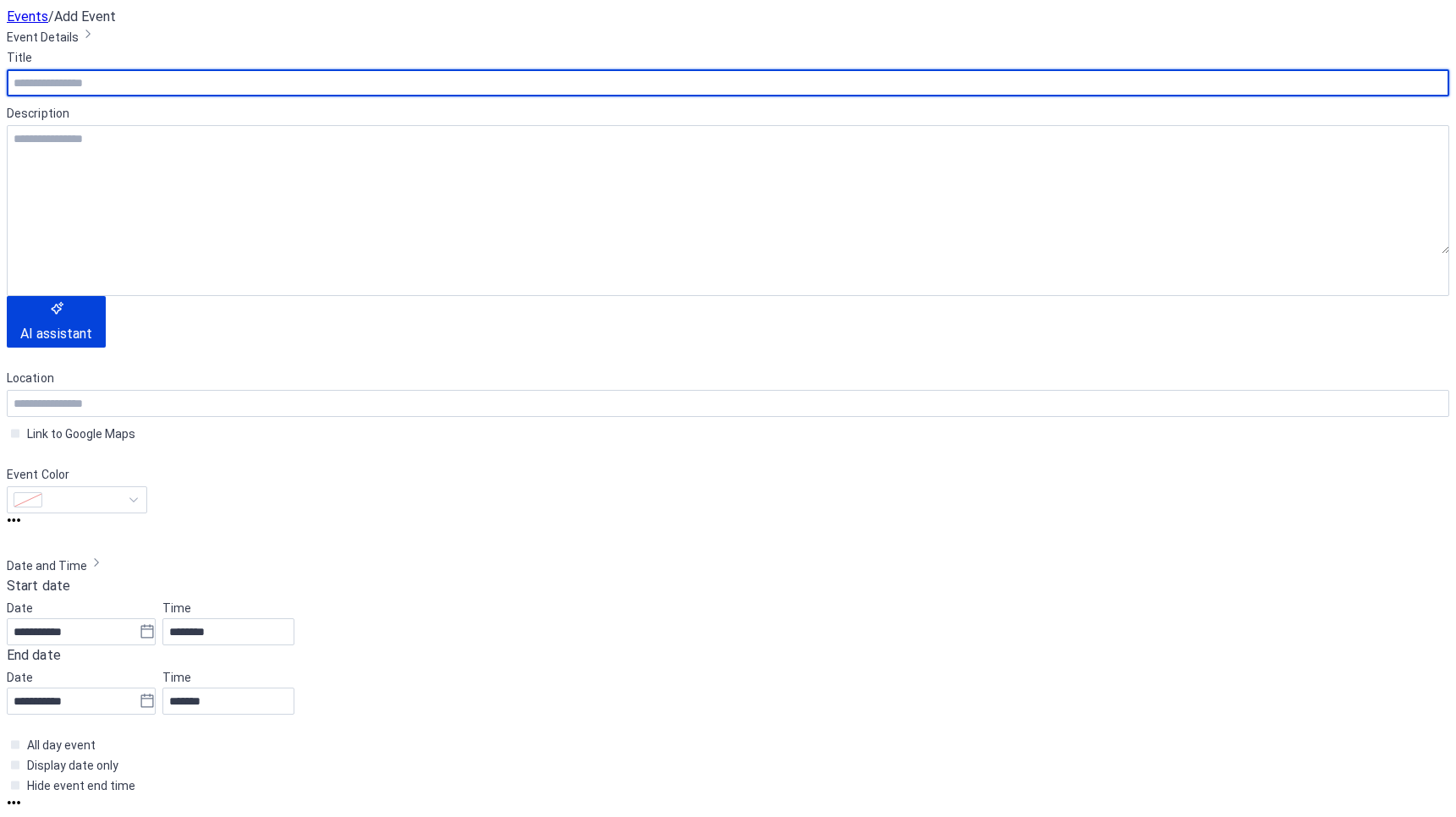 click at bounding box center (728, 83) 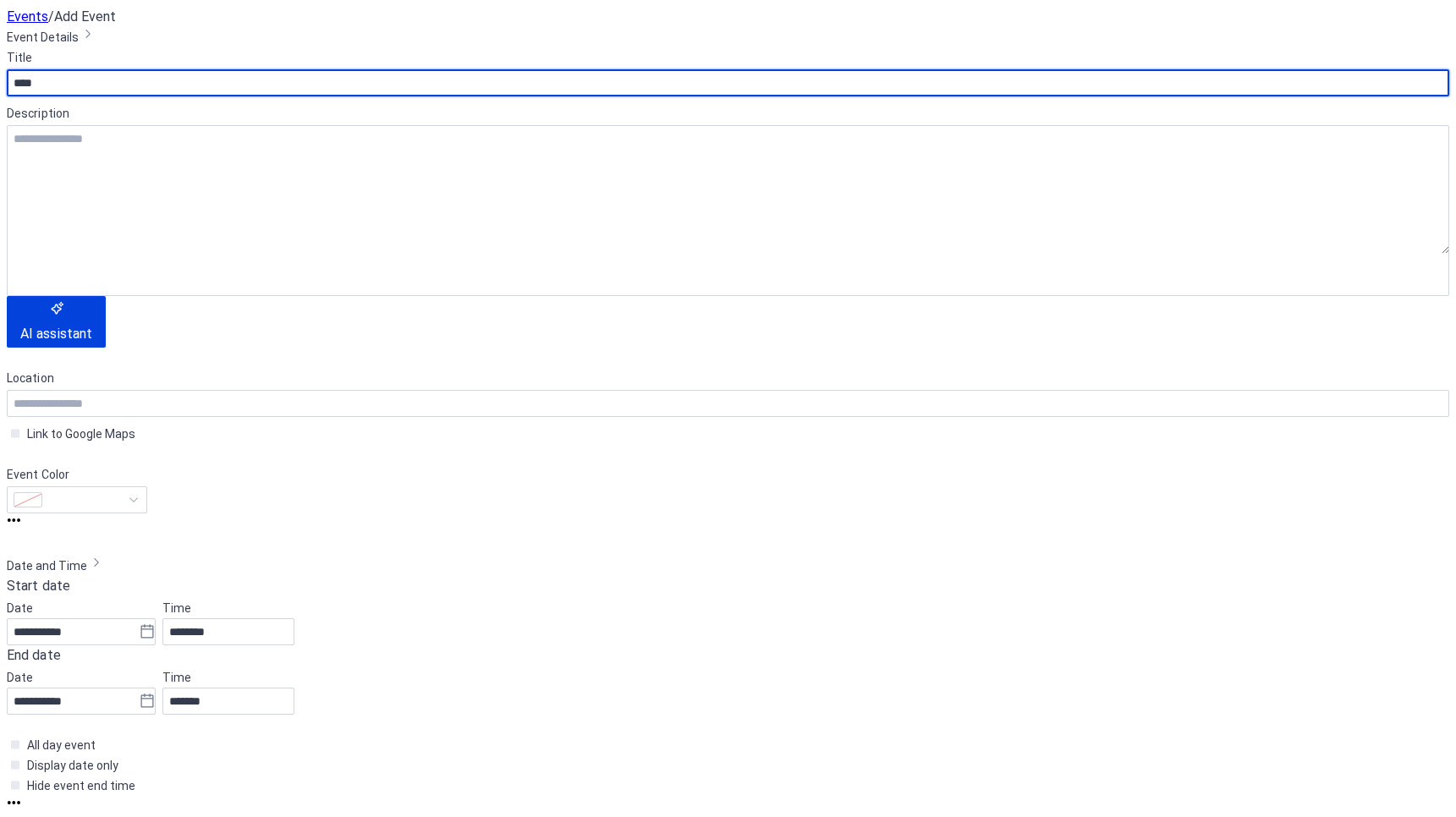 type on "***" 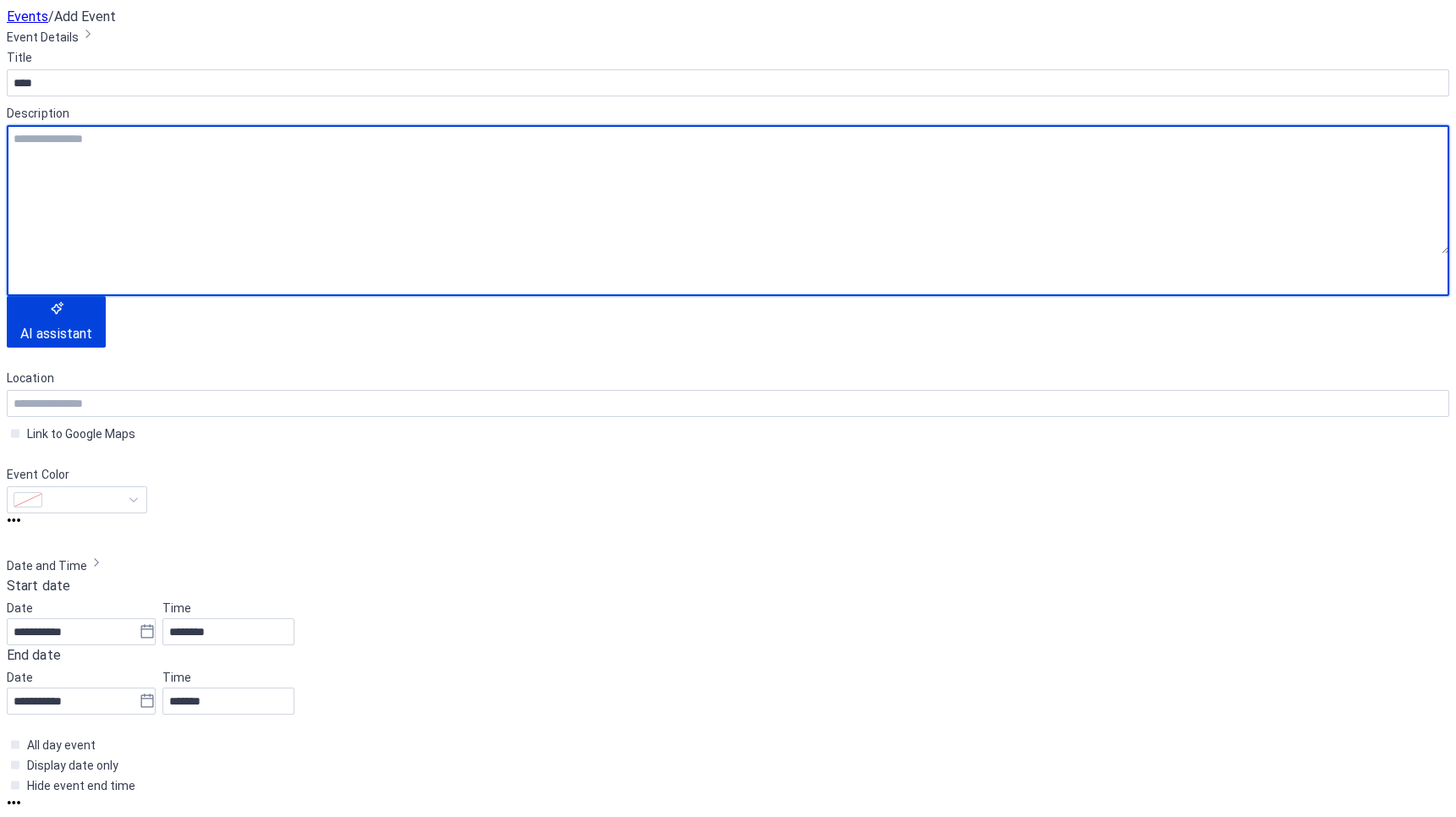 click at bounding box center (728, 189) 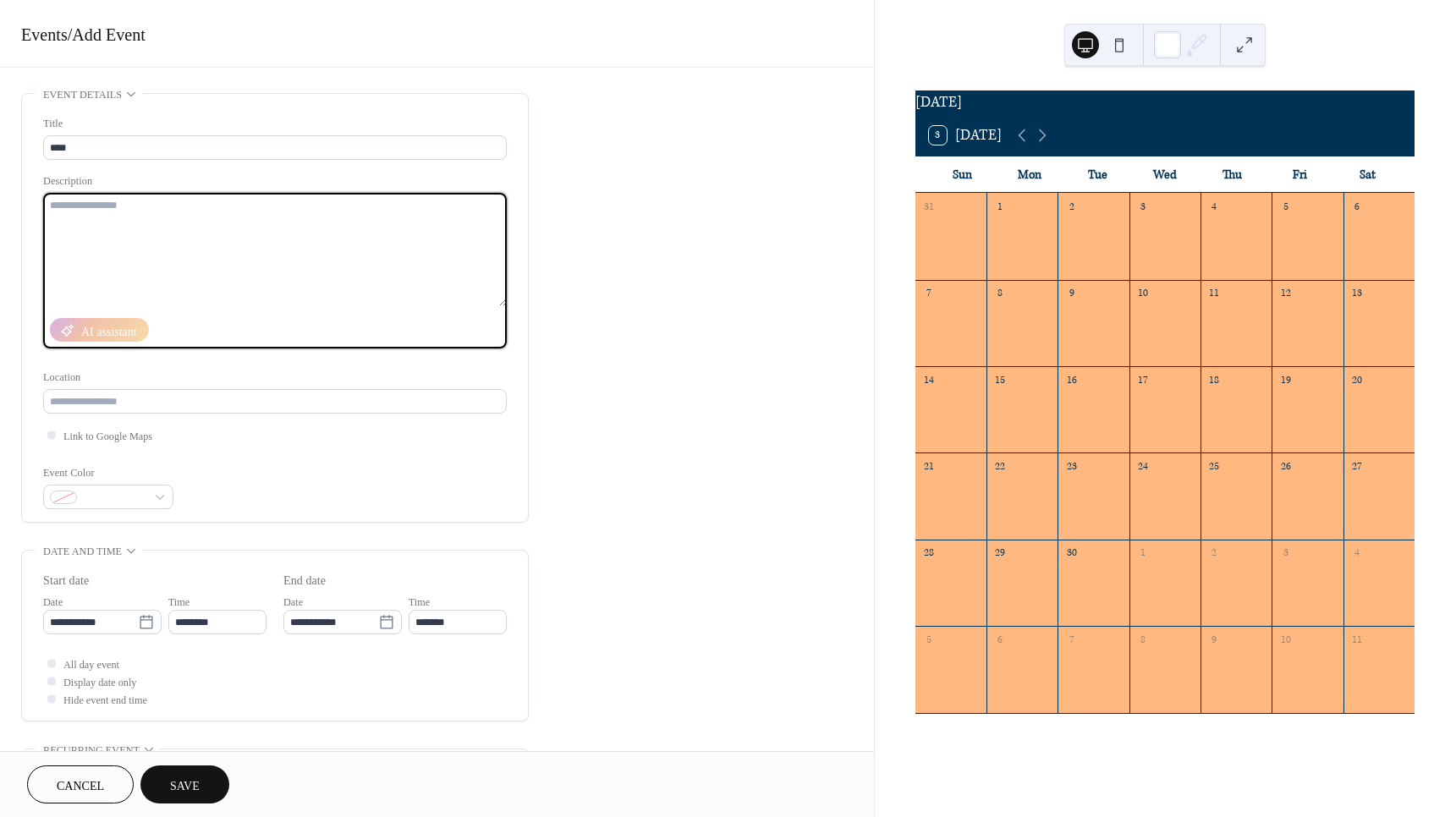 paste on "**********" 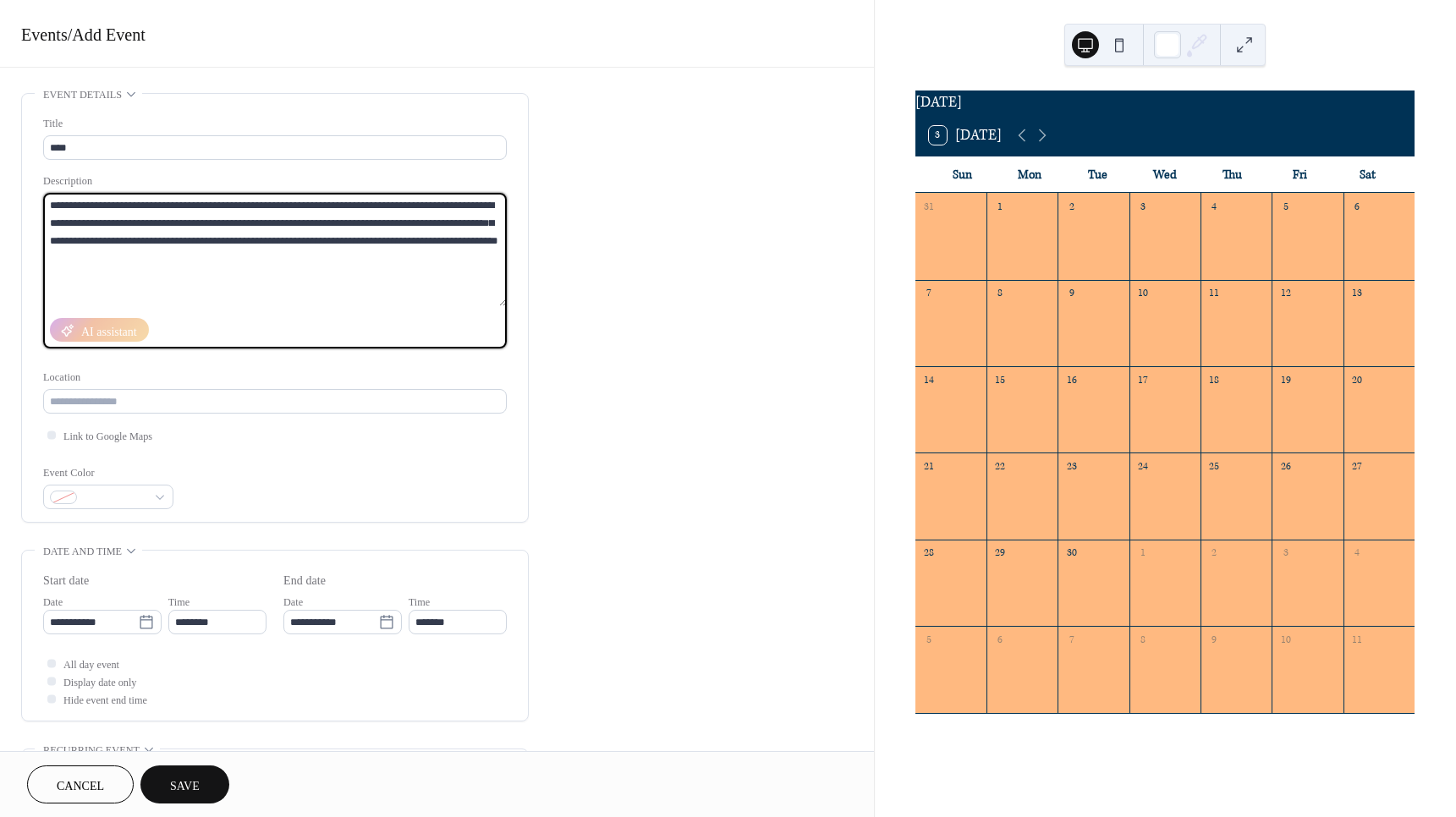 type on "**********" 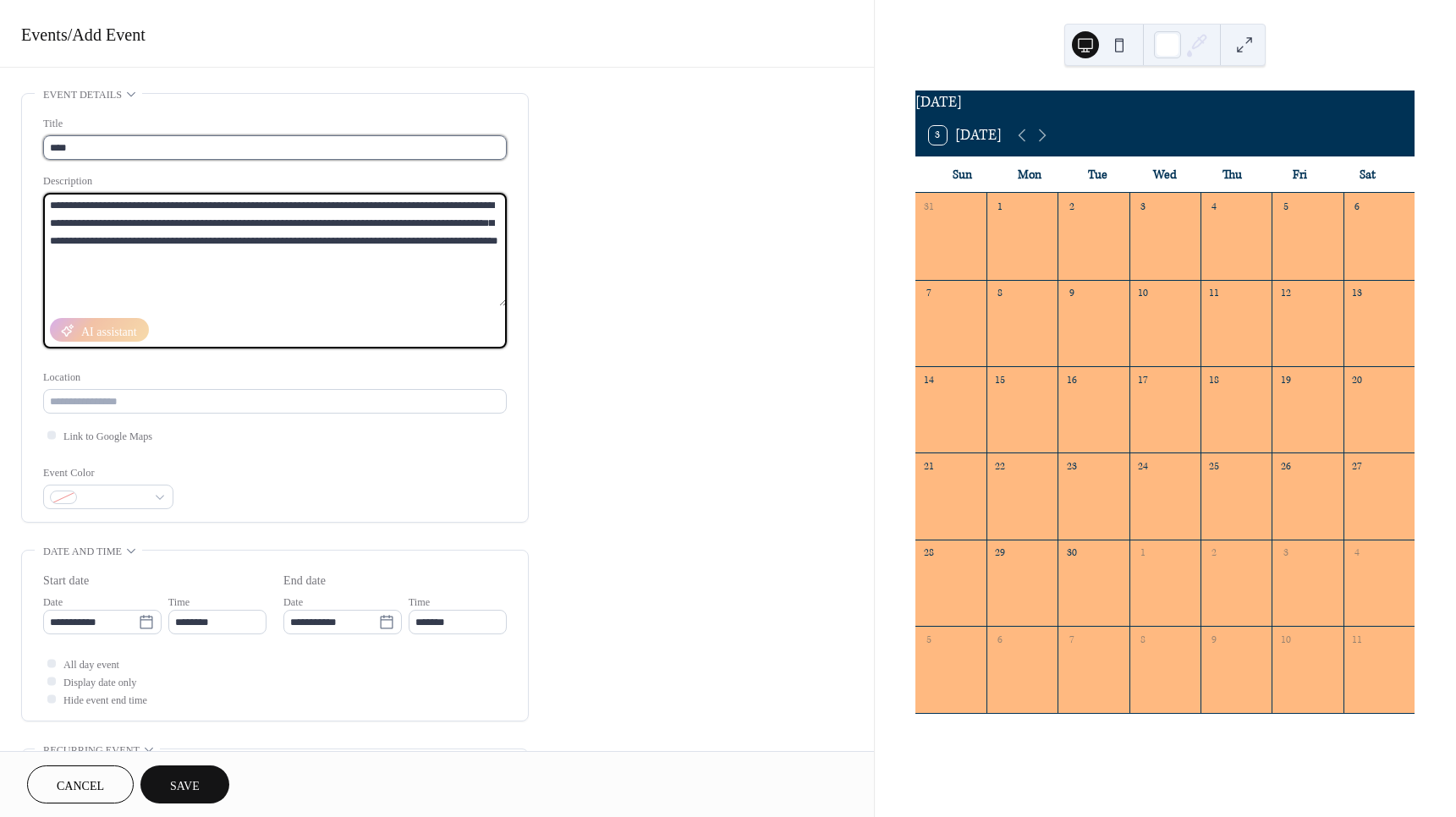 click on "***" at bounding box center [275, 147] 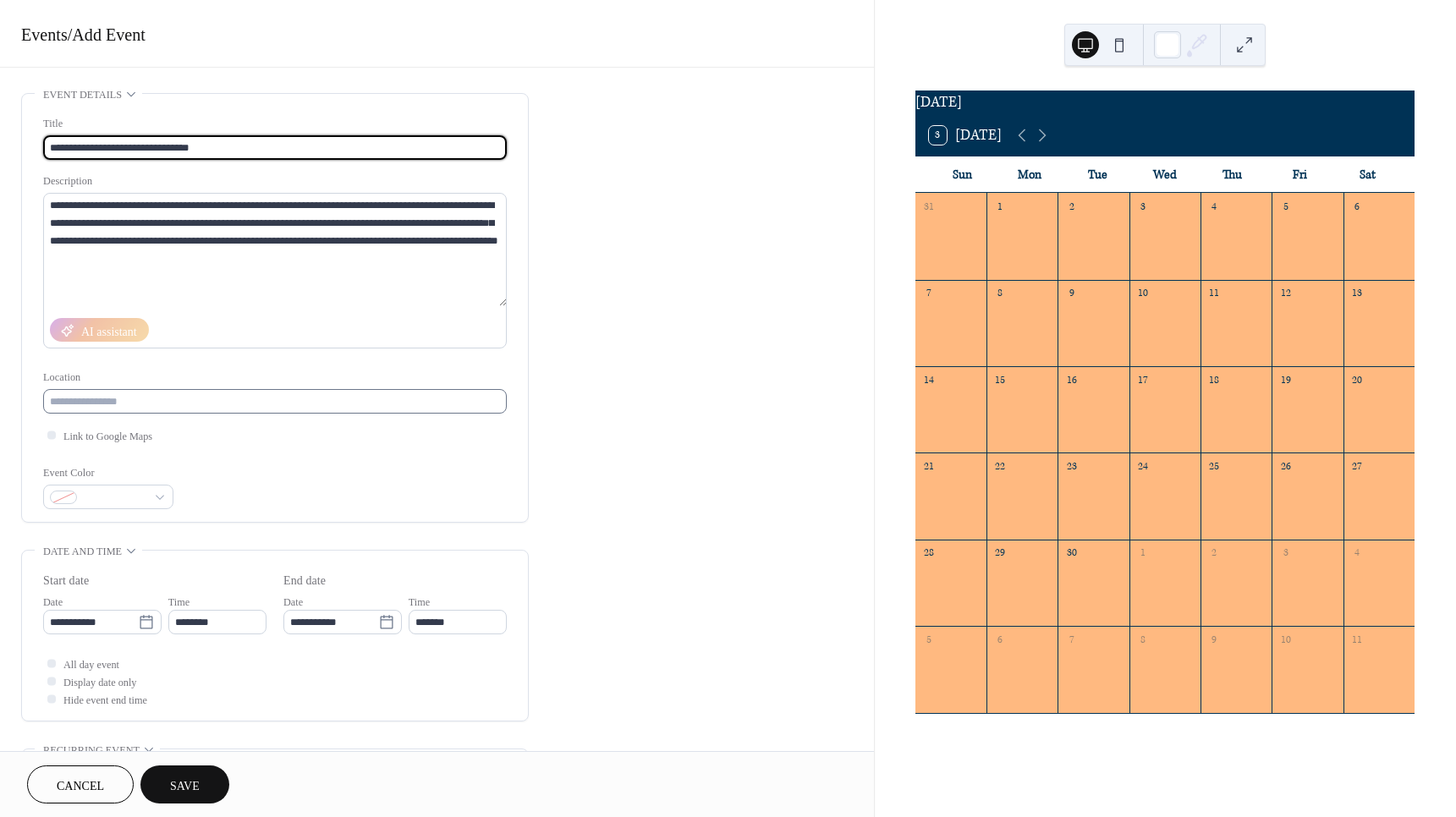 type on "**********" 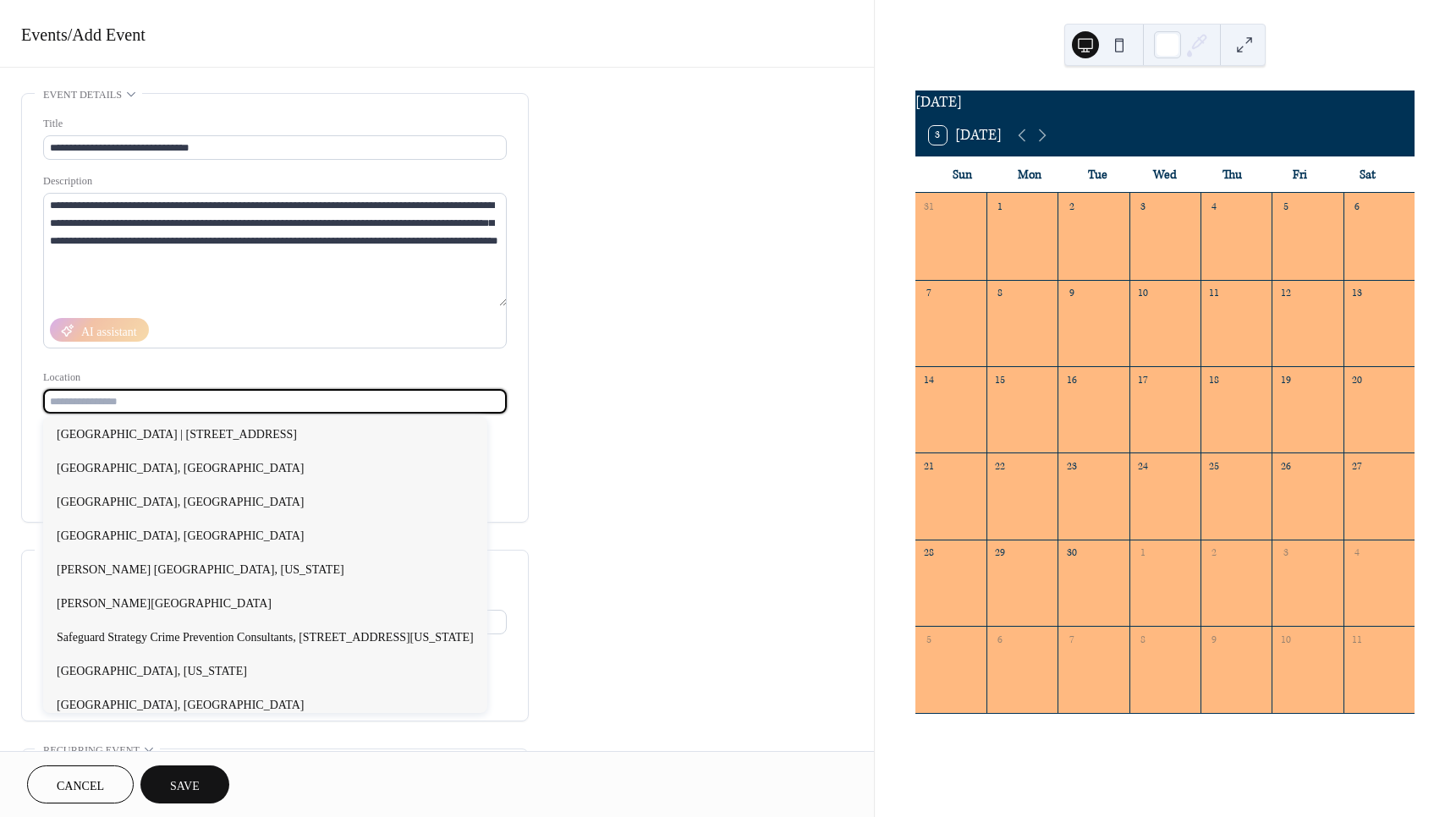 click at bounding box center (275, 401) 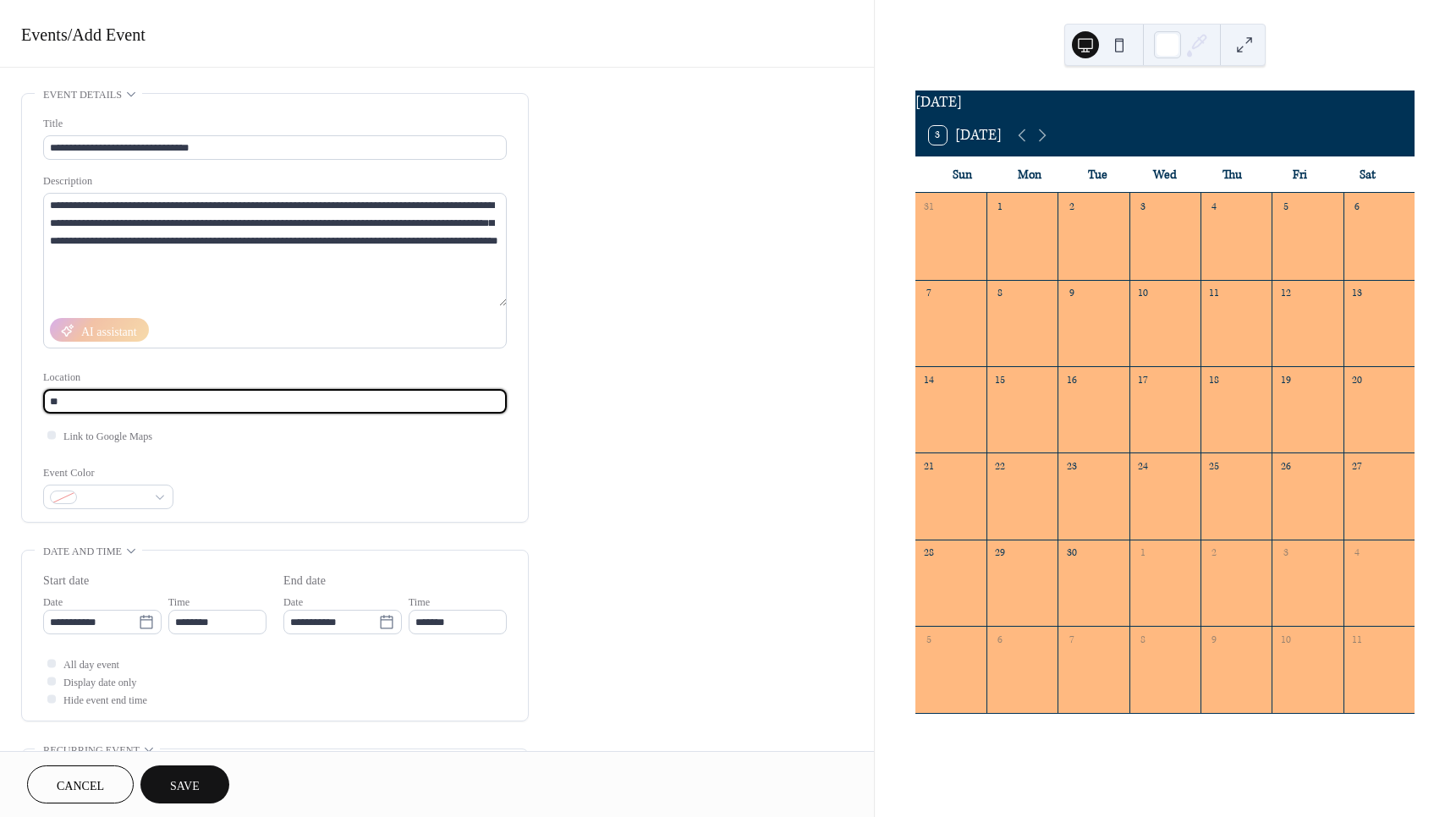type on "*" 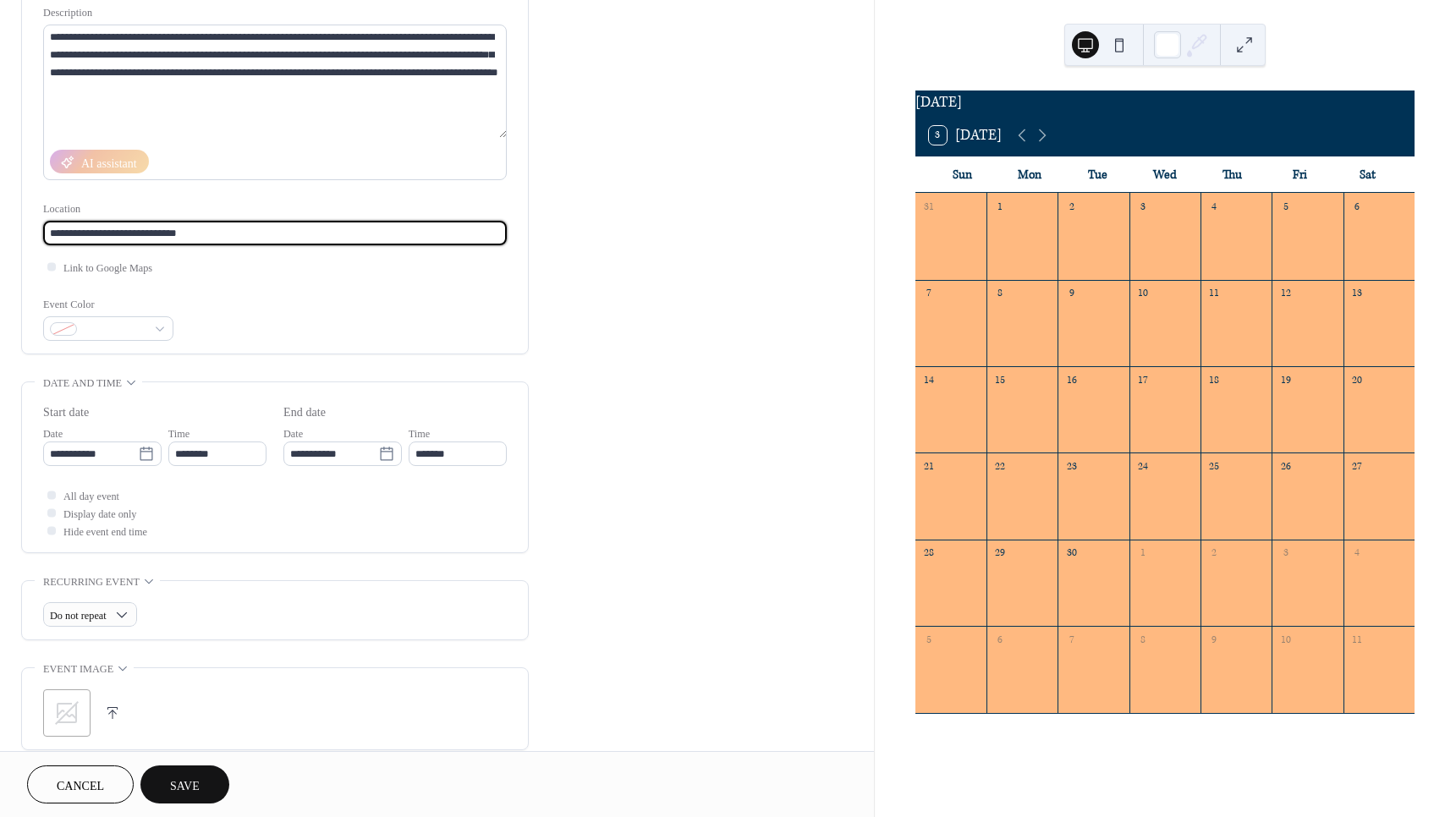 scroll, scrollTop: 169, scrollLeft: 0, axis: vertical 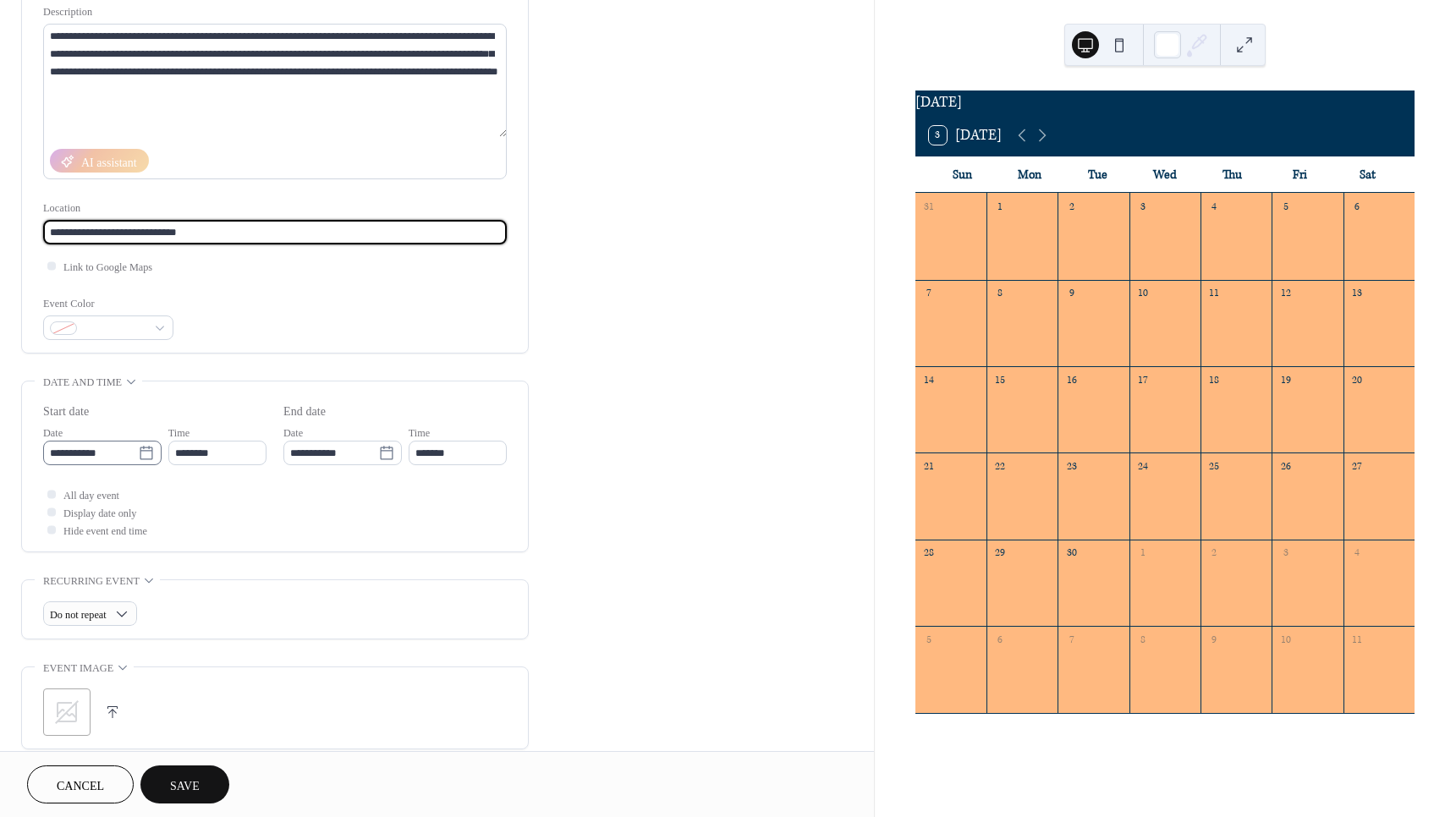 type on "**********" 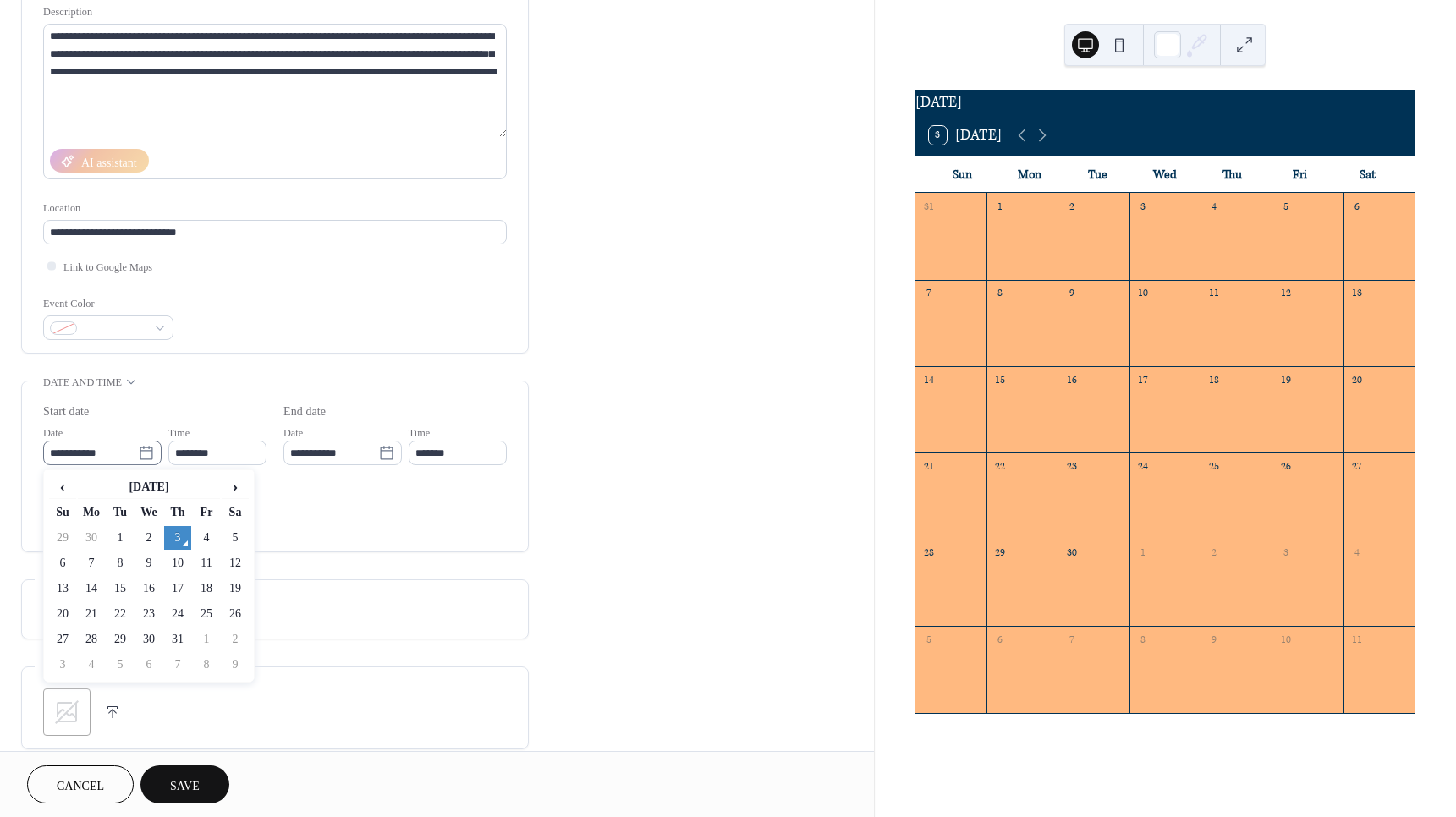 click 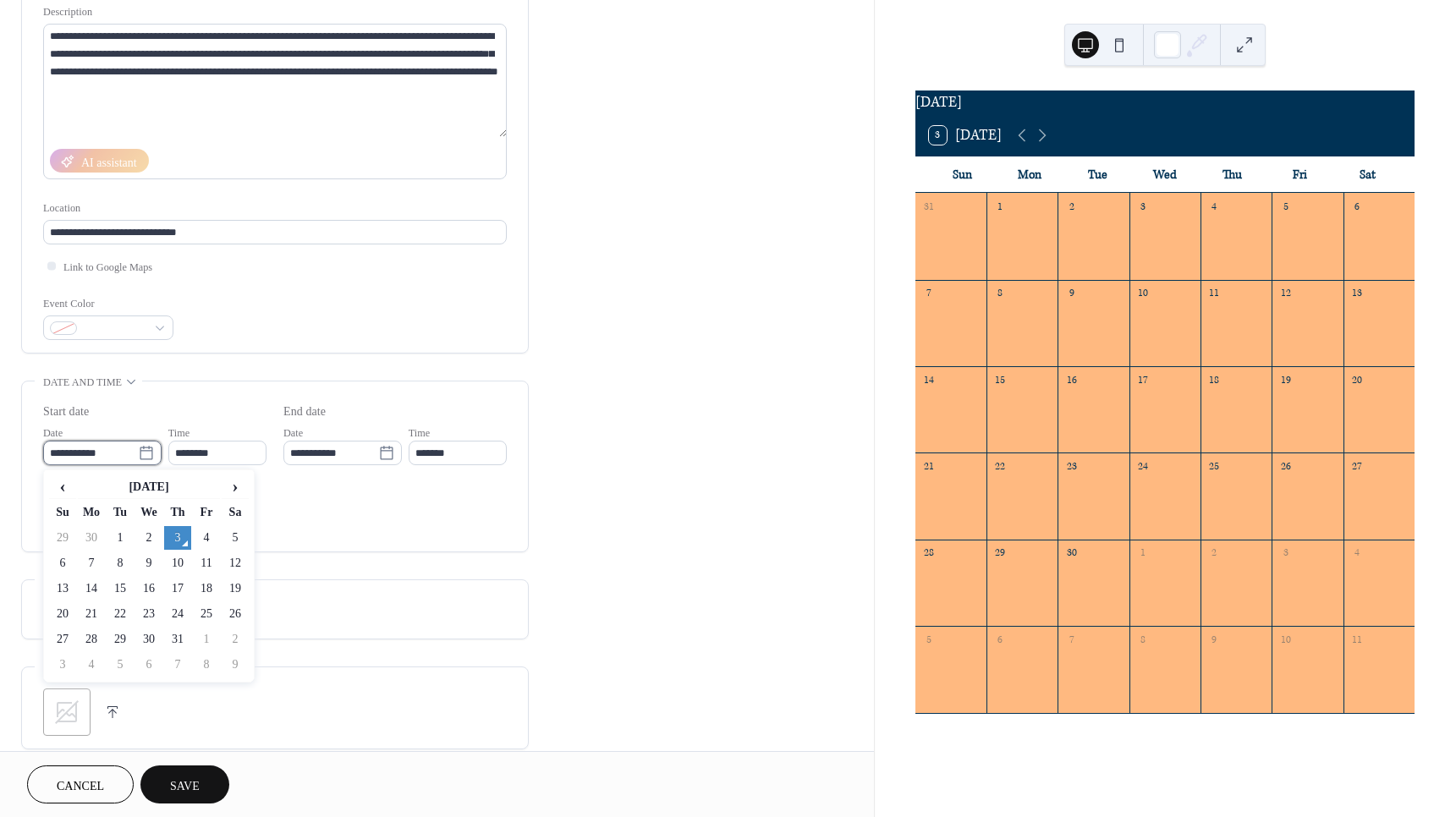 click on "**********" at bounding box center (91, 452) 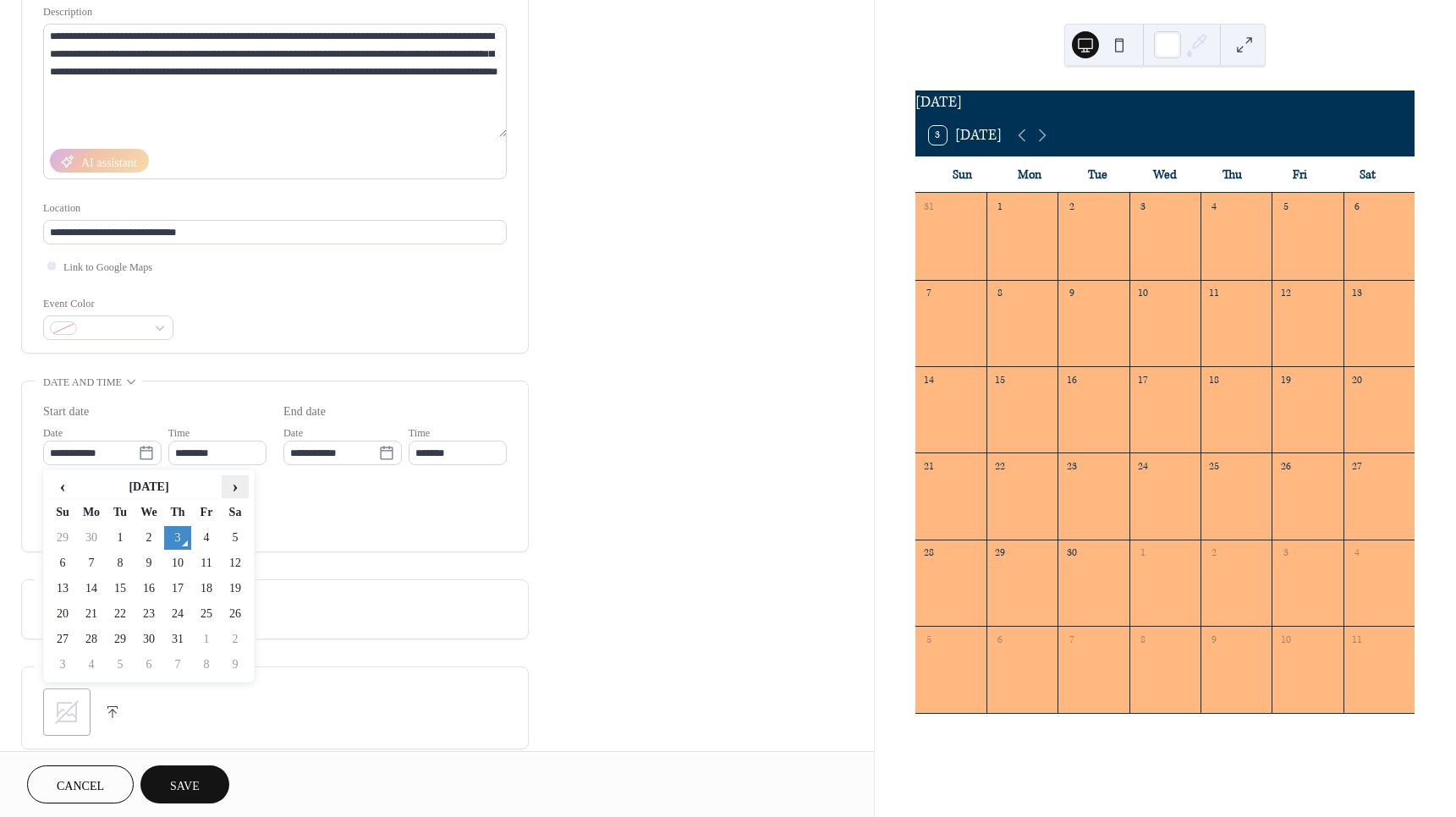 click on "›" at bounding box center (235, 486) 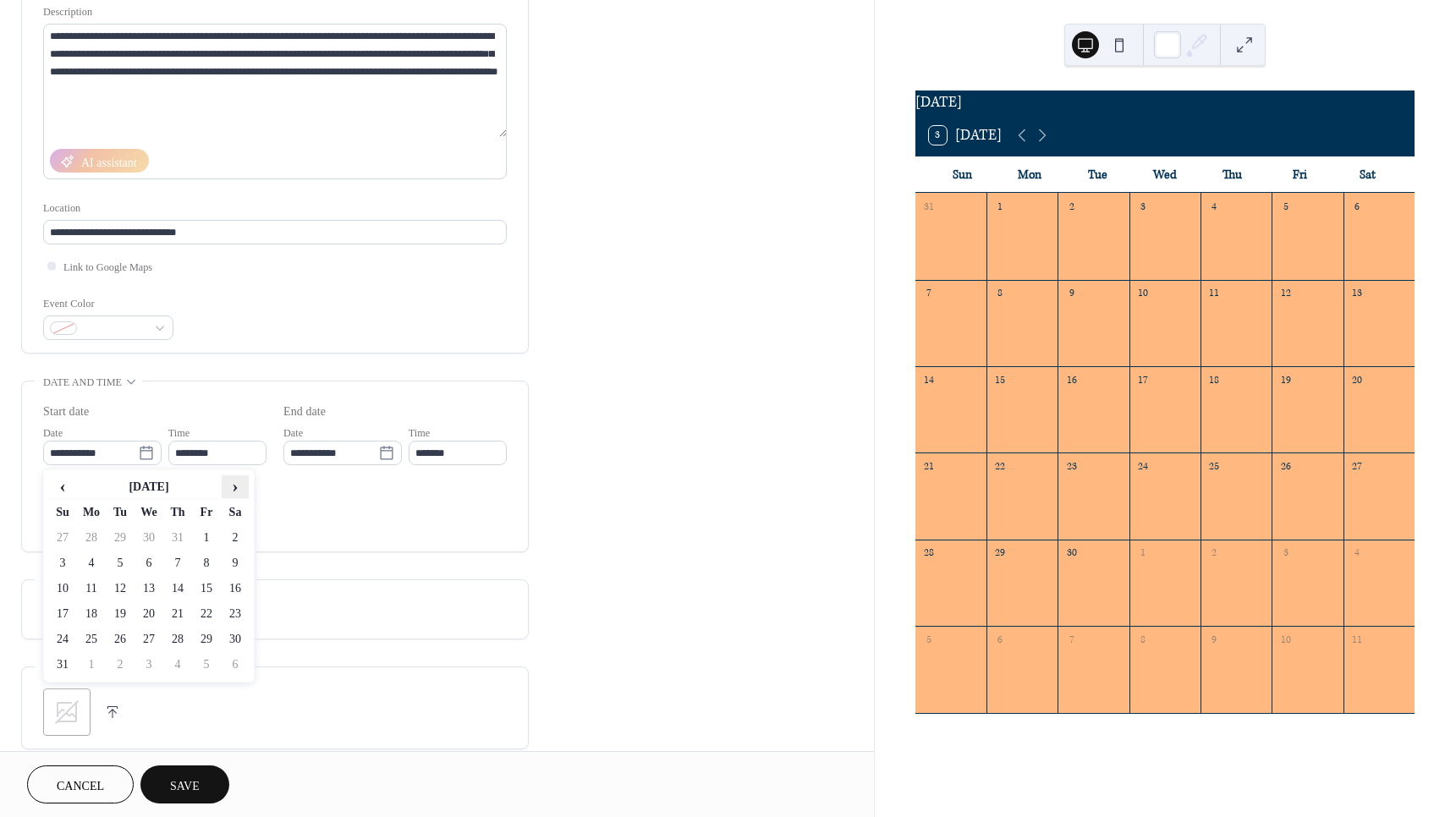 click on "›" at bounding box center [235, 486] 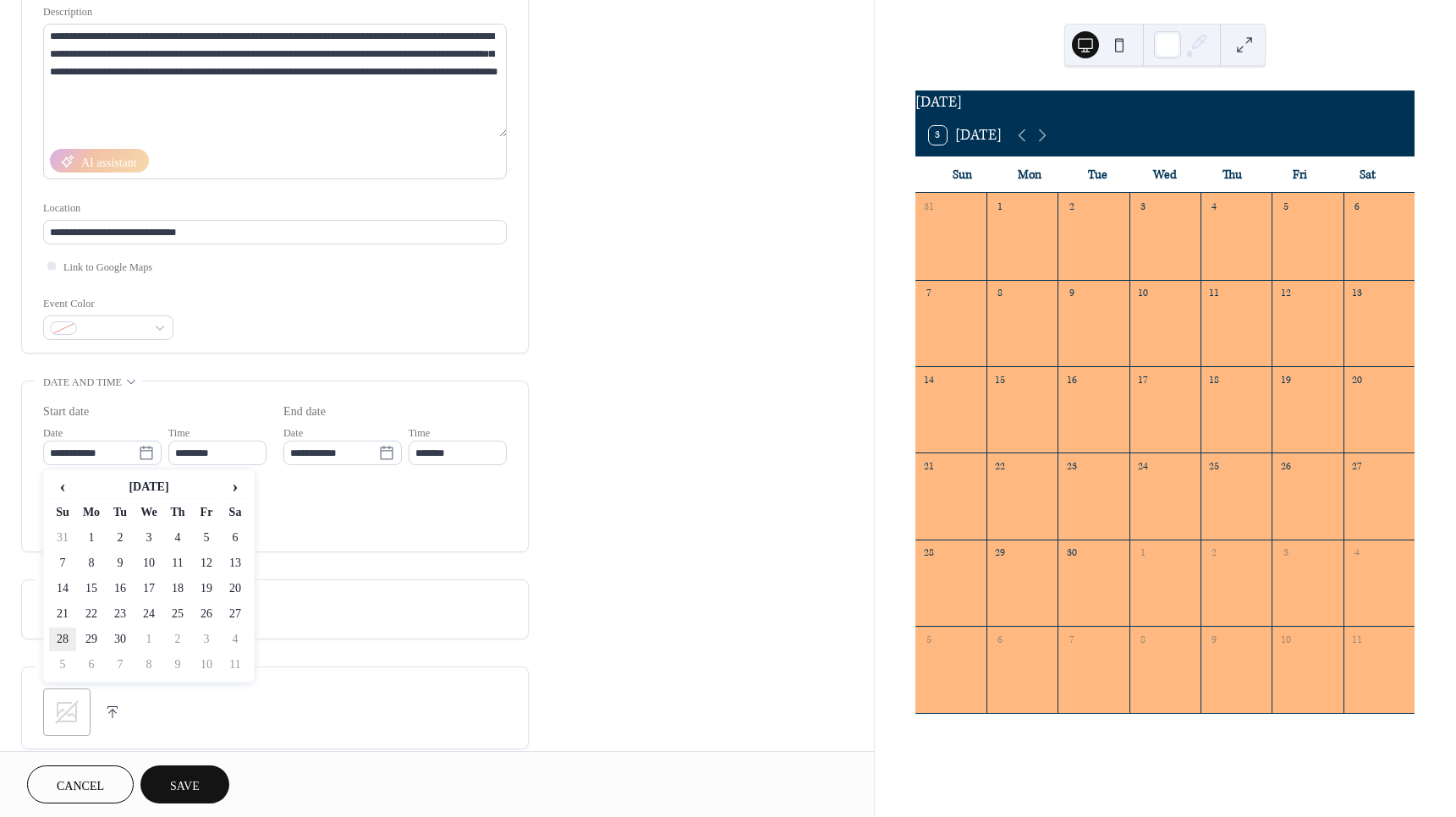 click on "28" at bounding box center (63, 639) 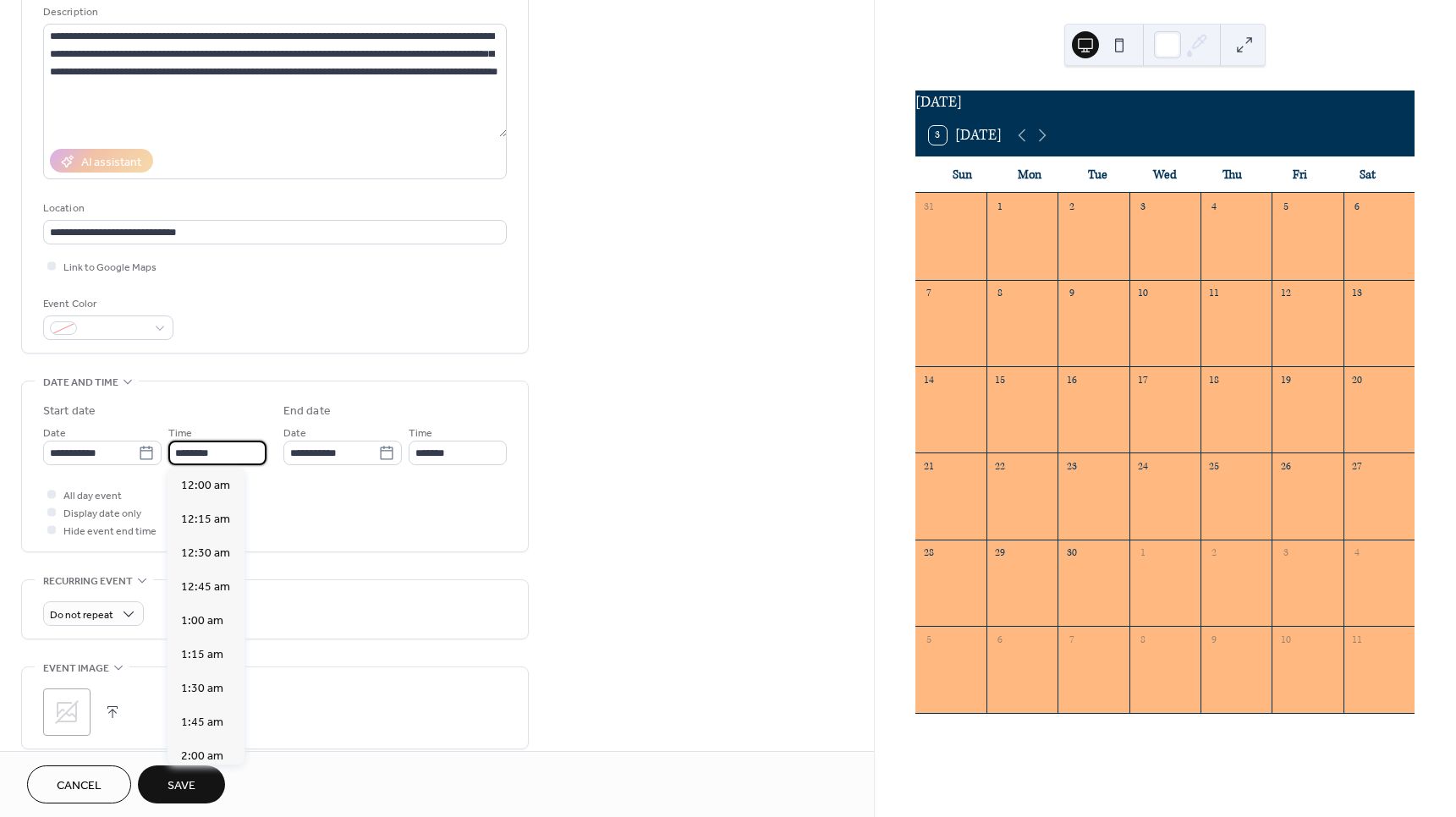 click on "********" at bounding box center (217, 452) 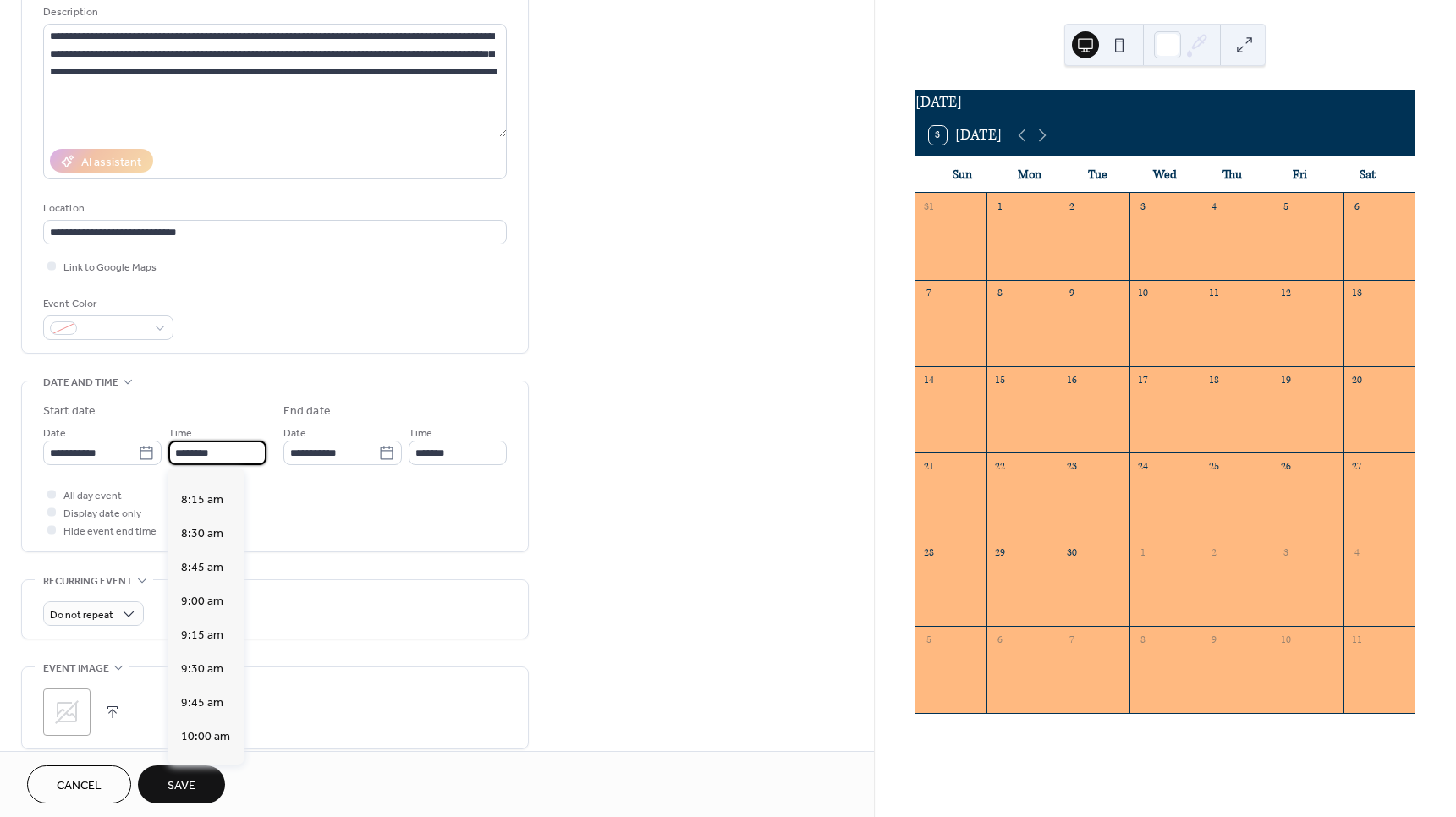 scroll, scrollTop: 988, scrollLeft: 0, axis: vertical 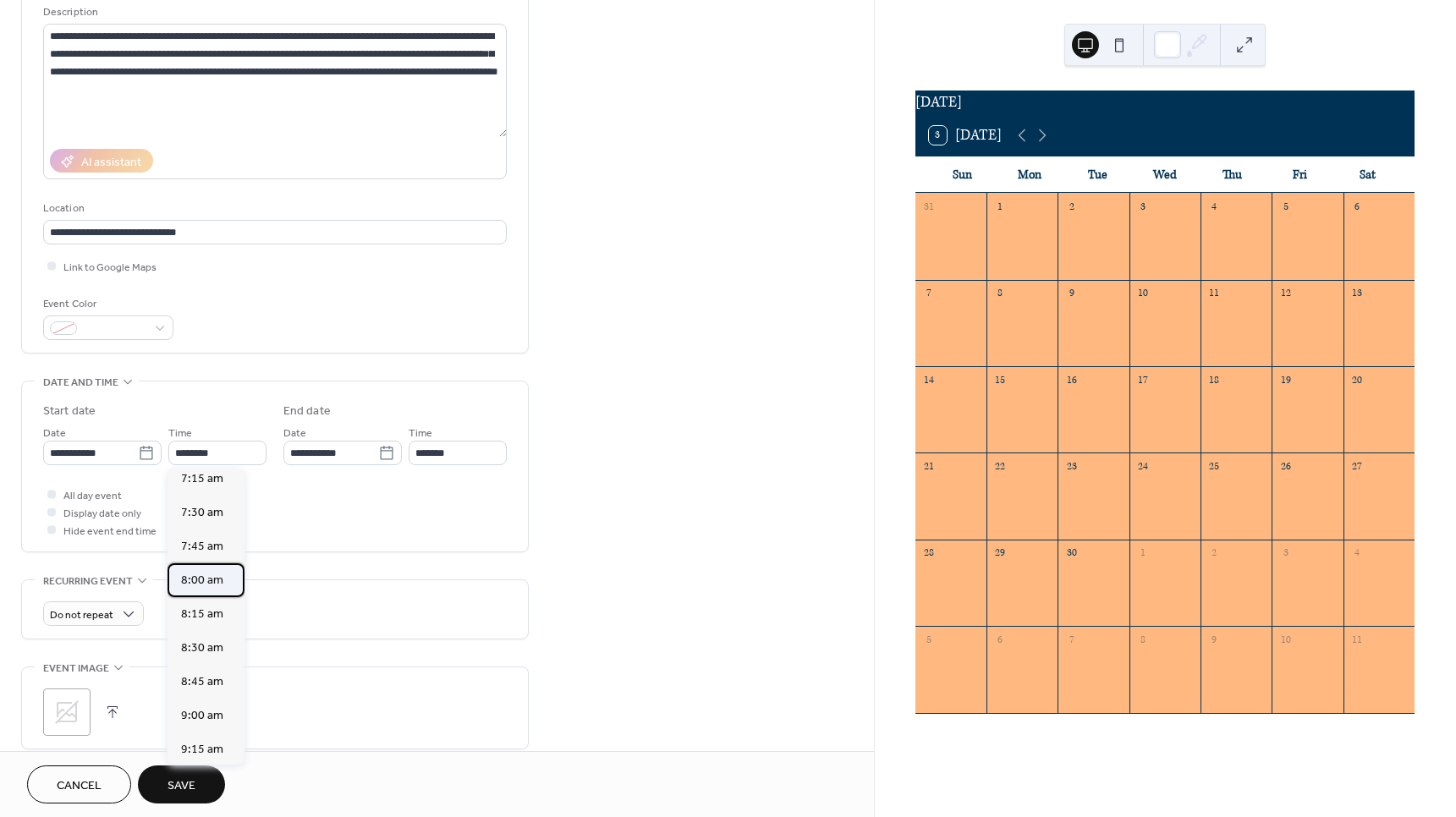 click on "8:00 am" at bounding box center [202, 580] 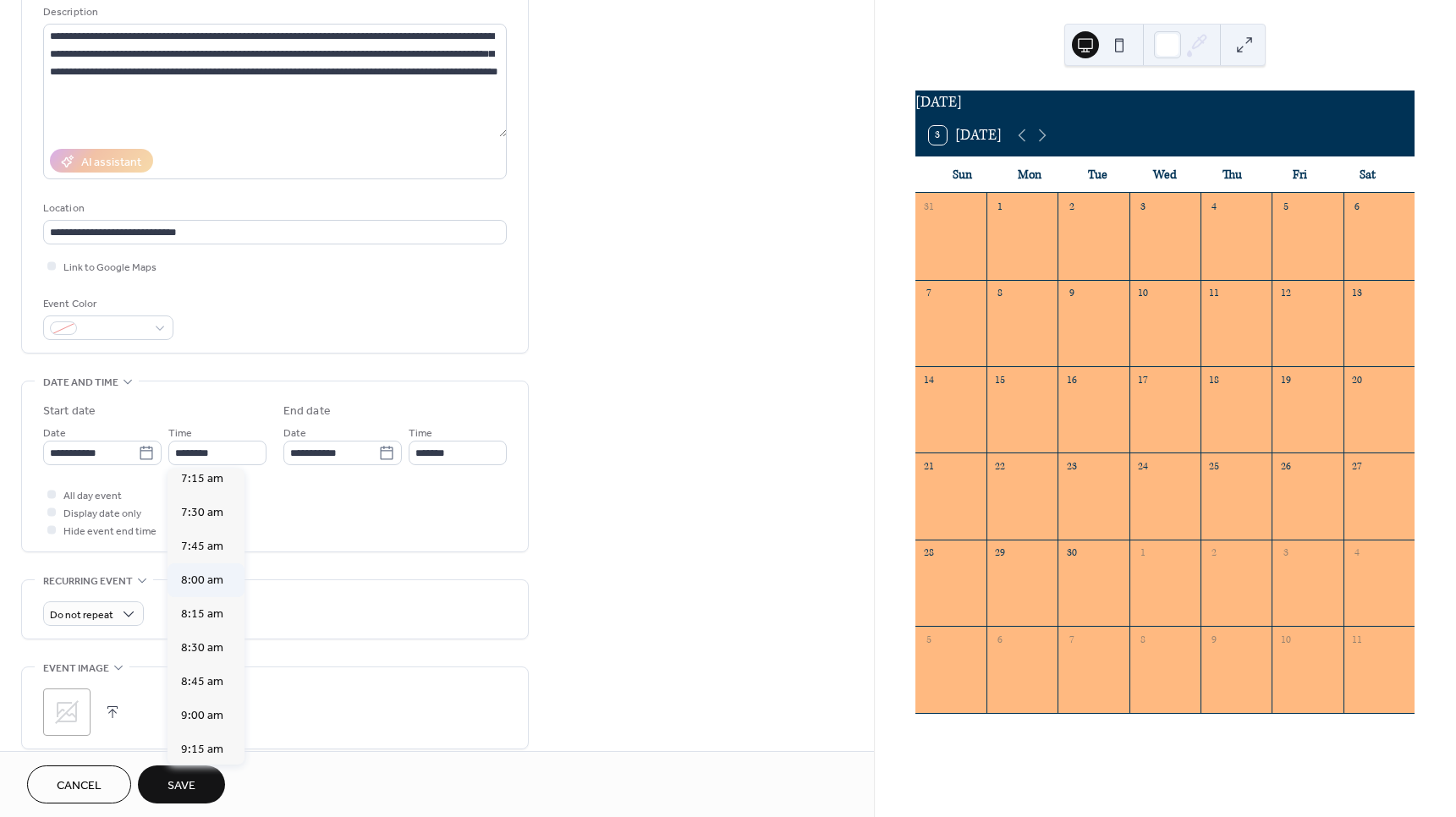 type on "*******" 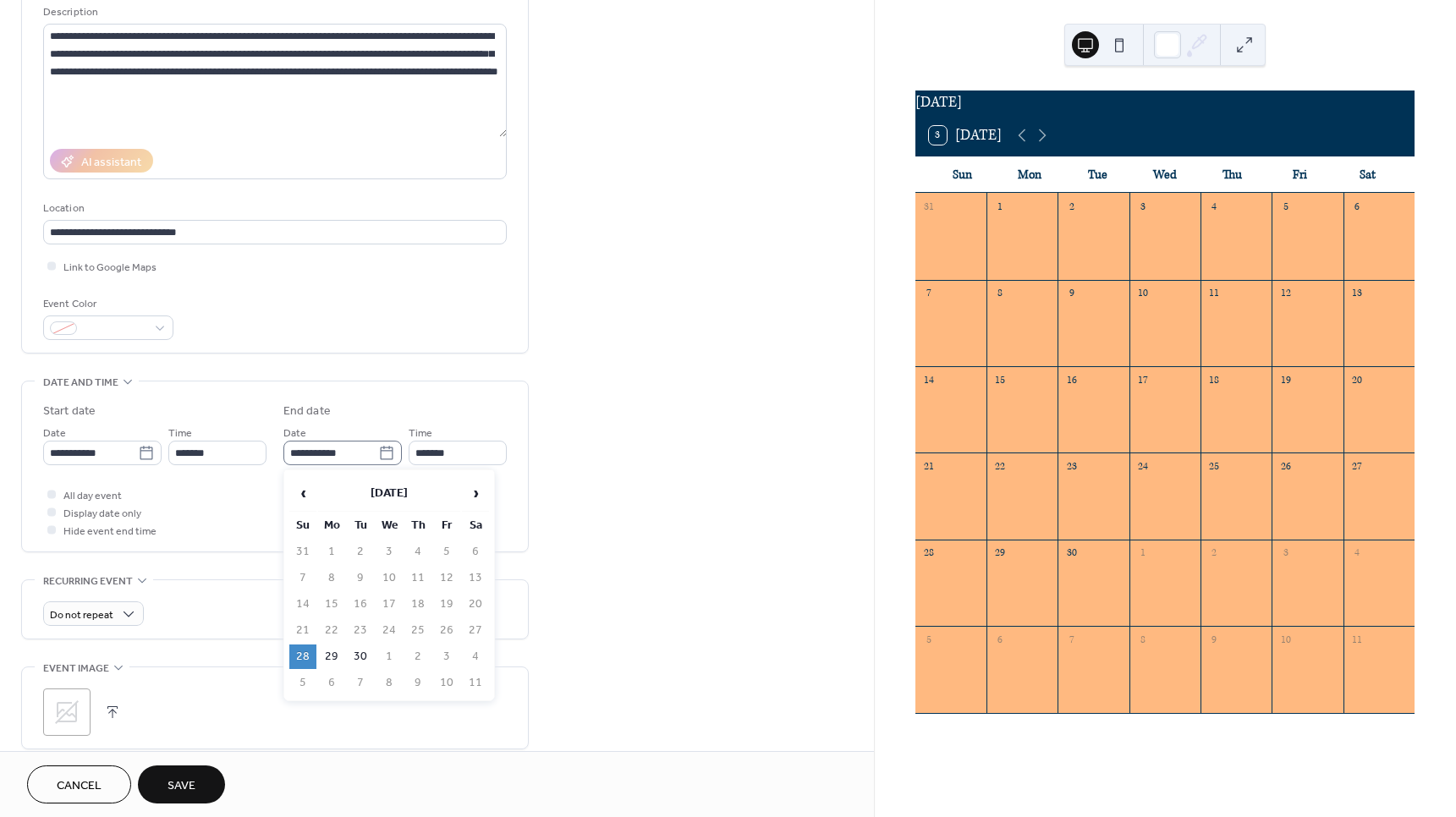 click 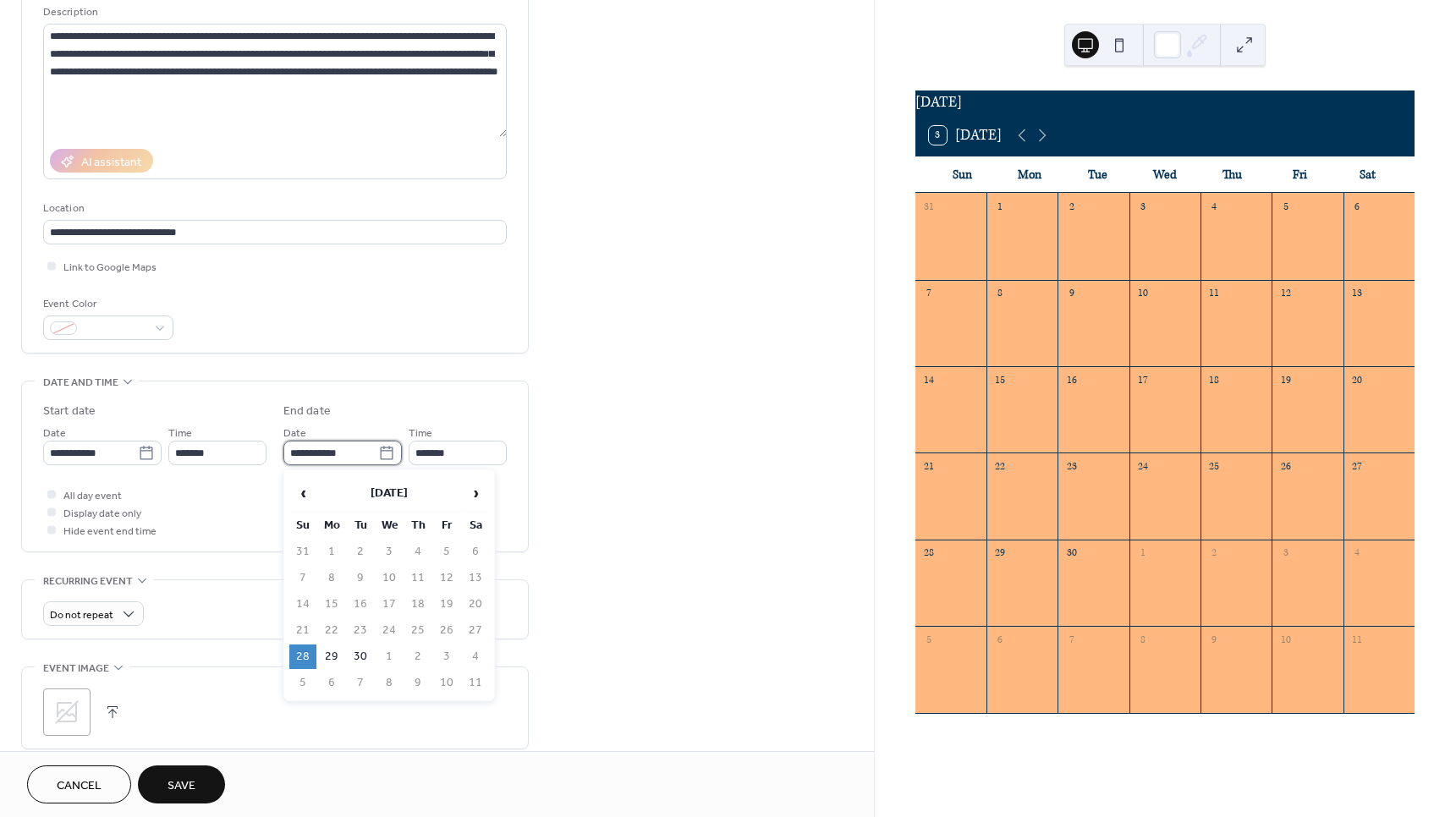 click on "**********" at bounding box center (331, 452) 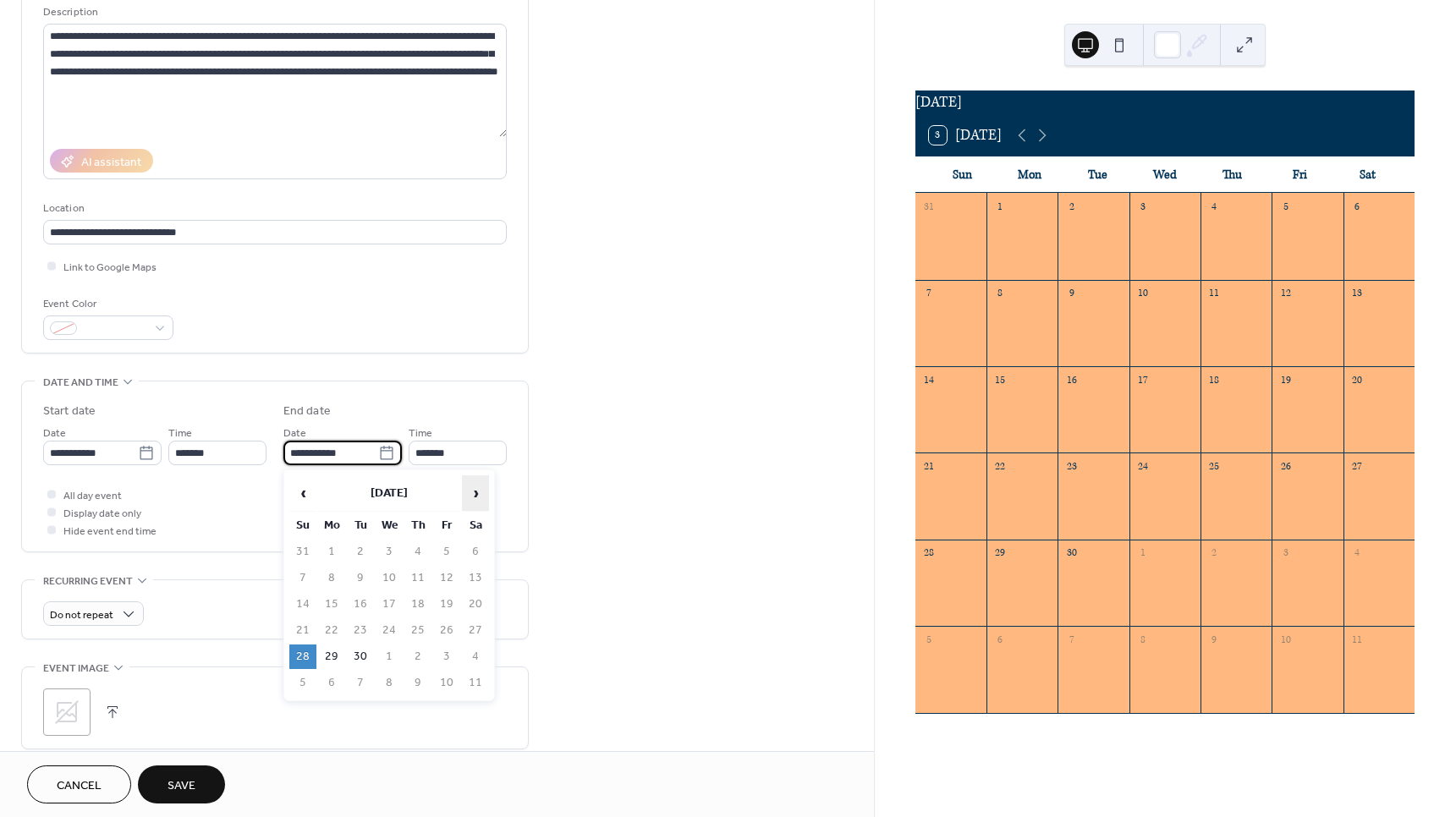 click on "›" at bounding box center (475, 493) 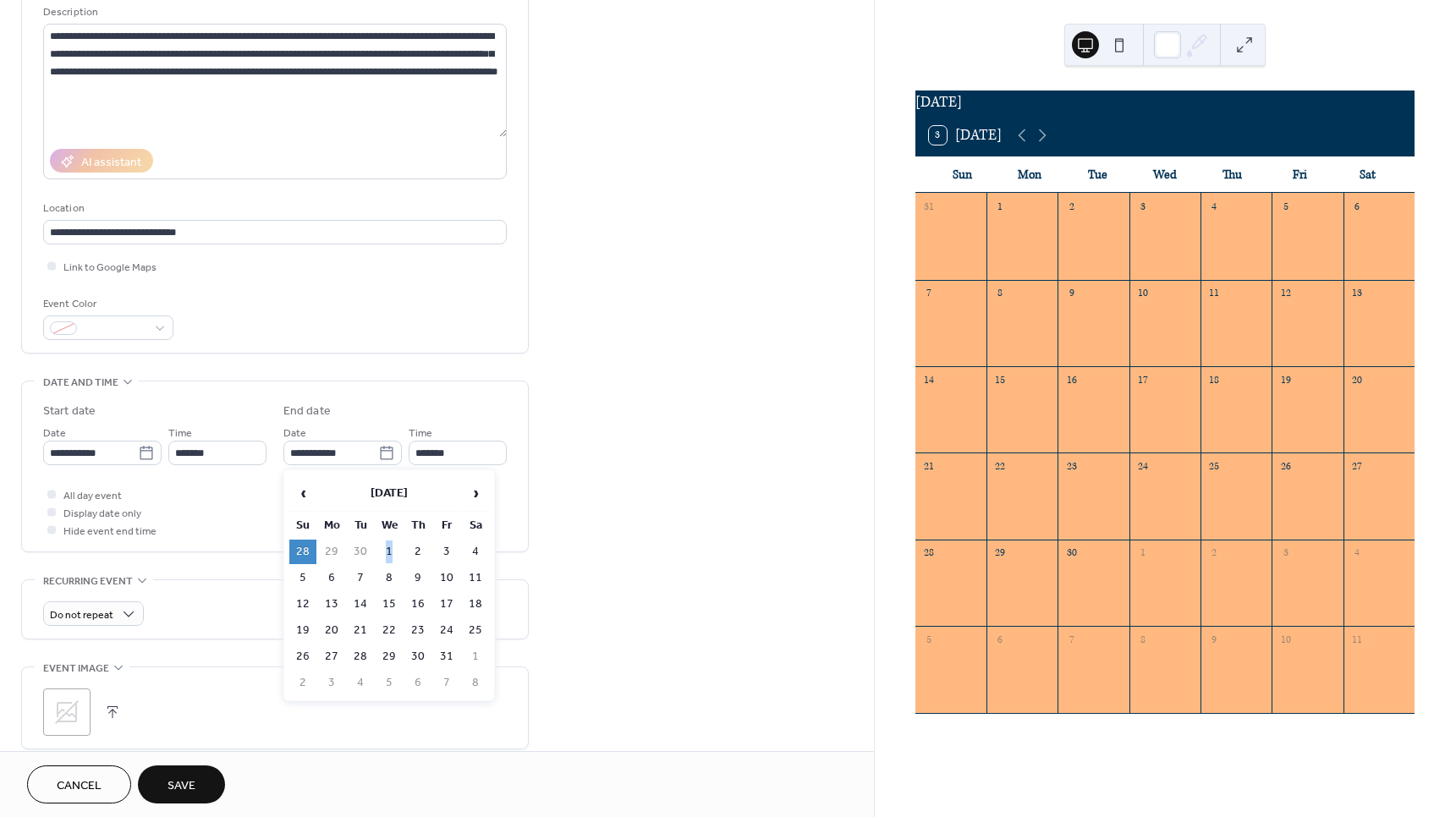 click on "1" at bounding box center (389, 551) 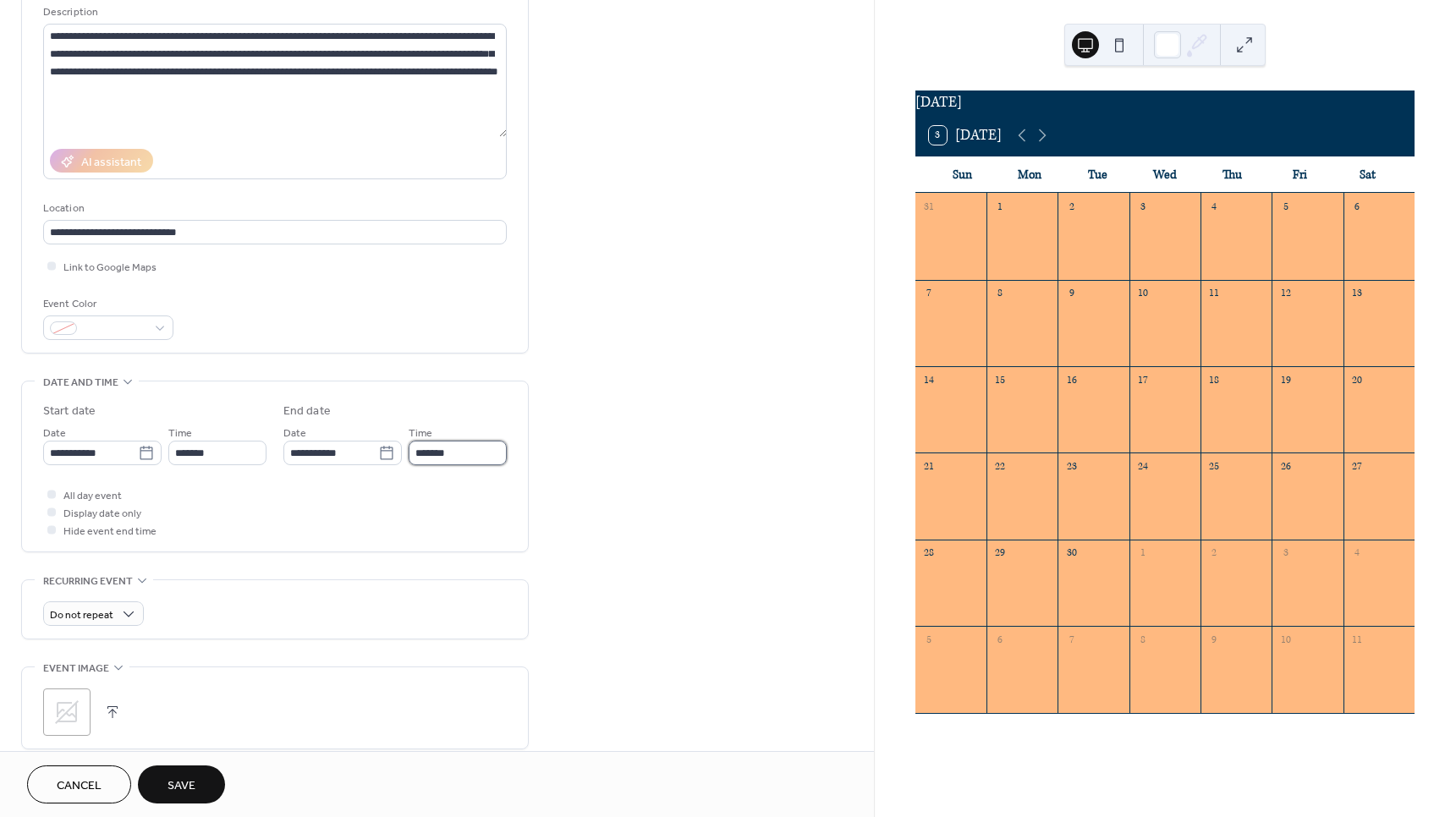 click on "*******" at bounding box center (458, 452) 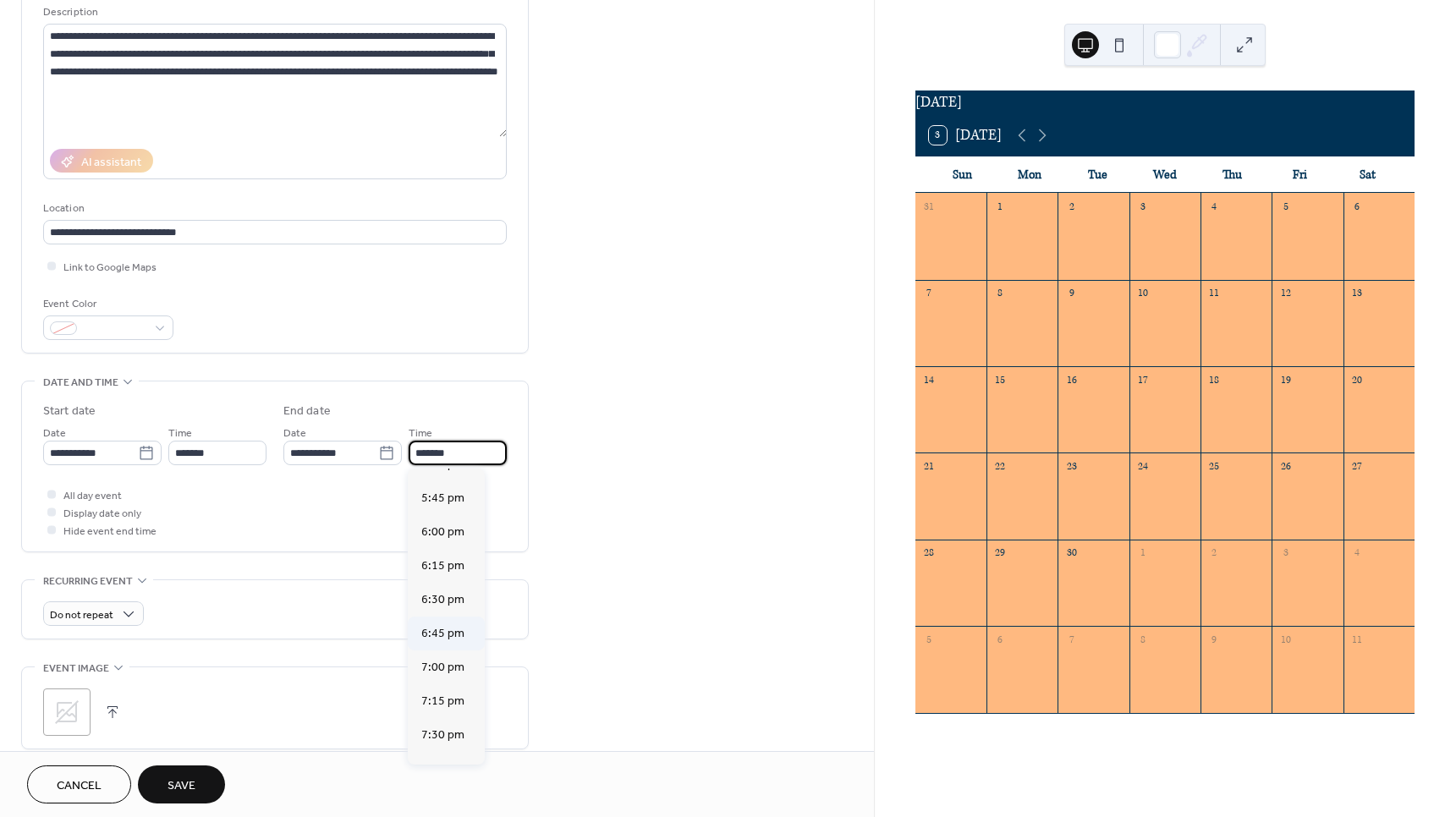 scroll, scrollTop: 2356, scrollLeft: 0, axis: vertical 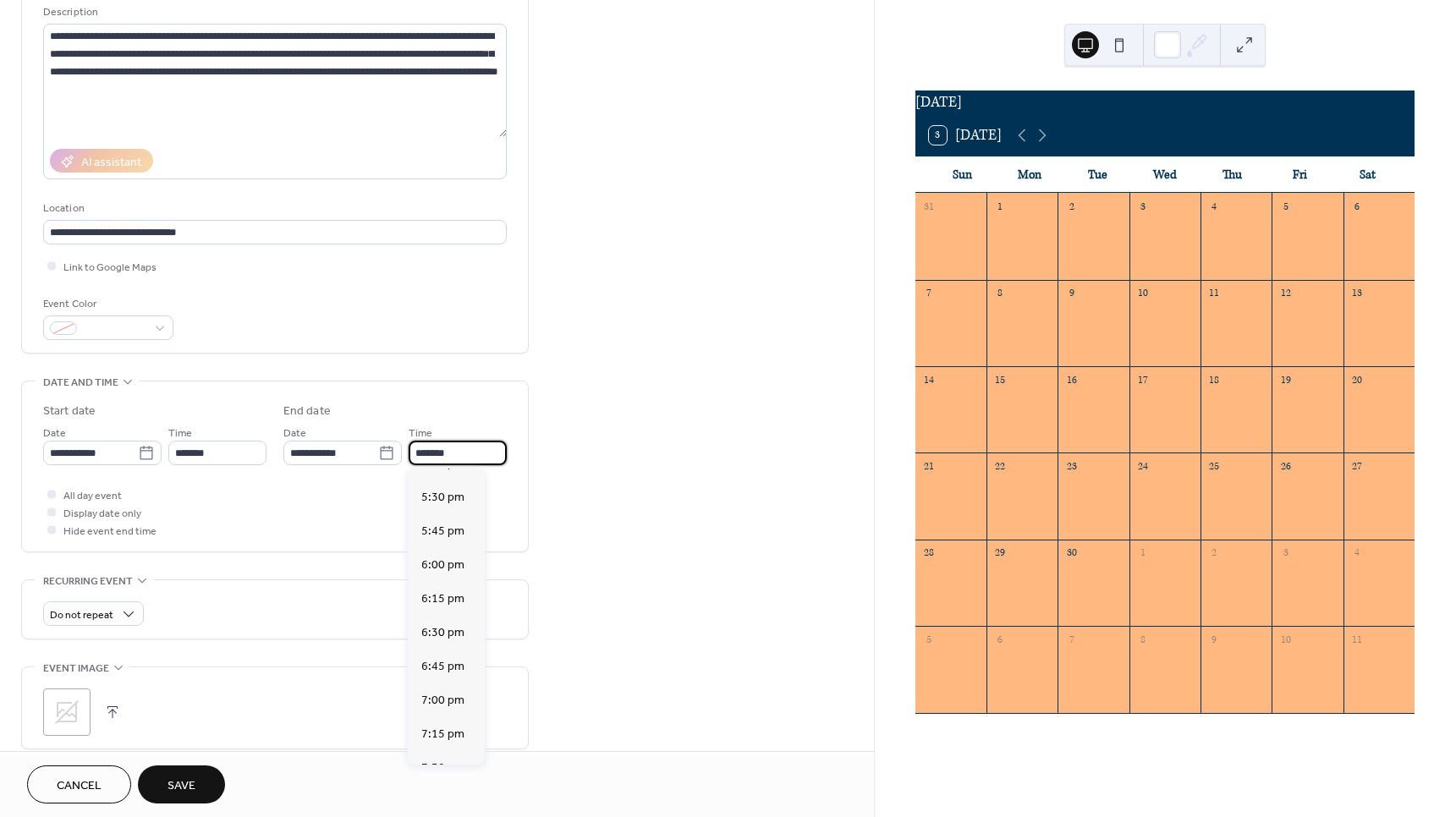 click on "5:00 pm" at bounding box center (442, 430) 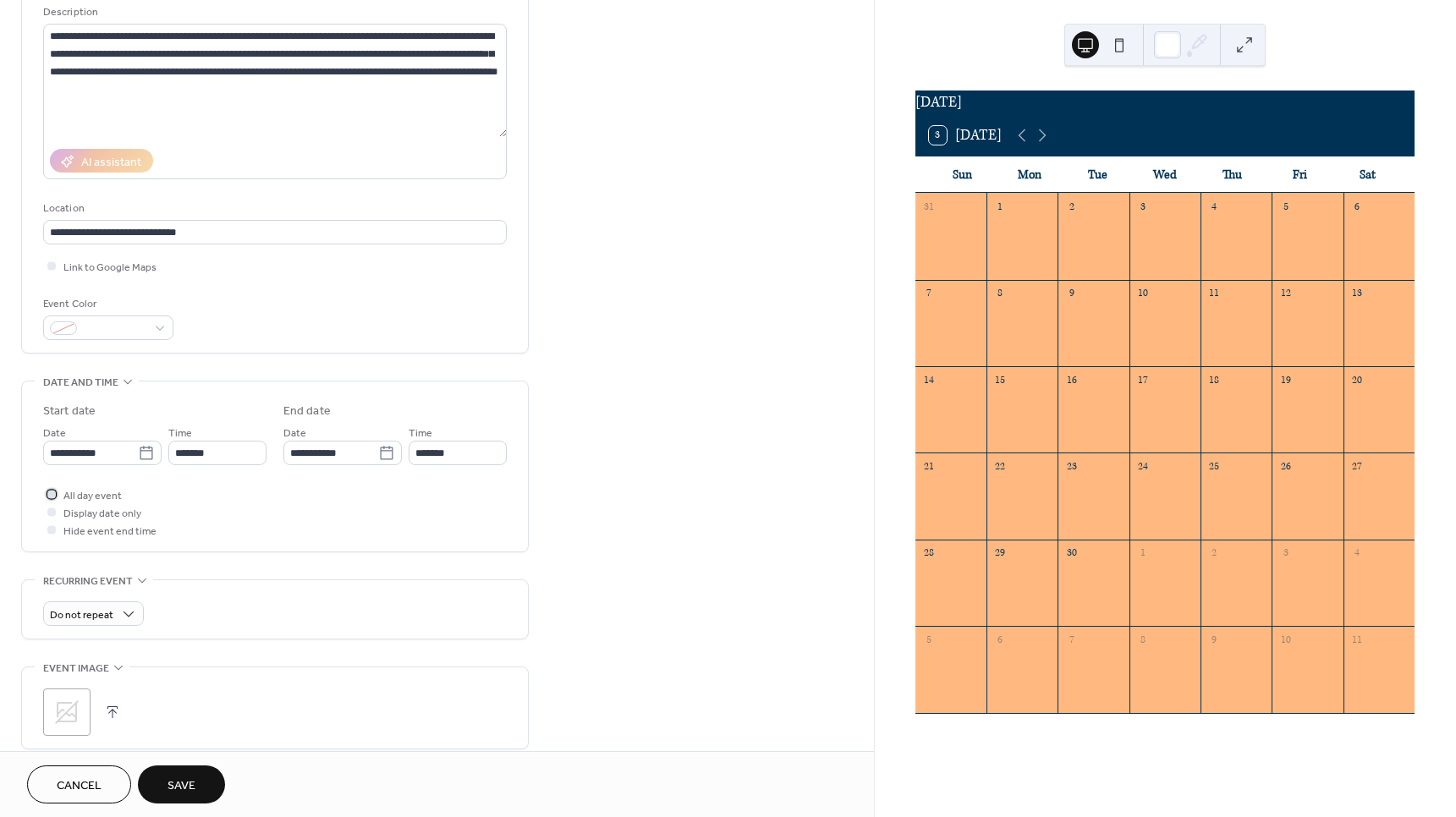 click at bounding box center [52, 494] 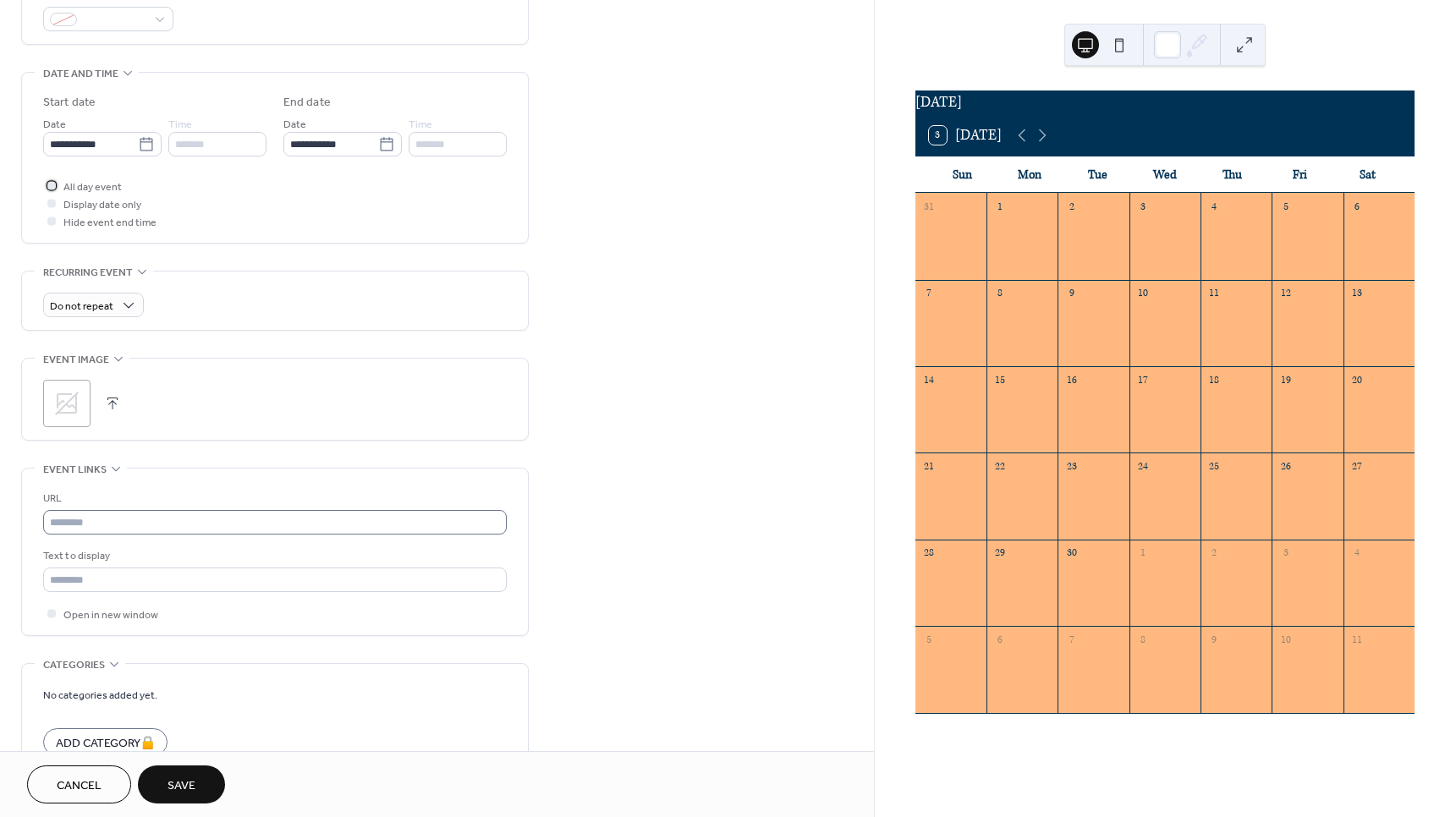 scroll, scrollTop: 507, scrollLeft: 0, axis: vertical 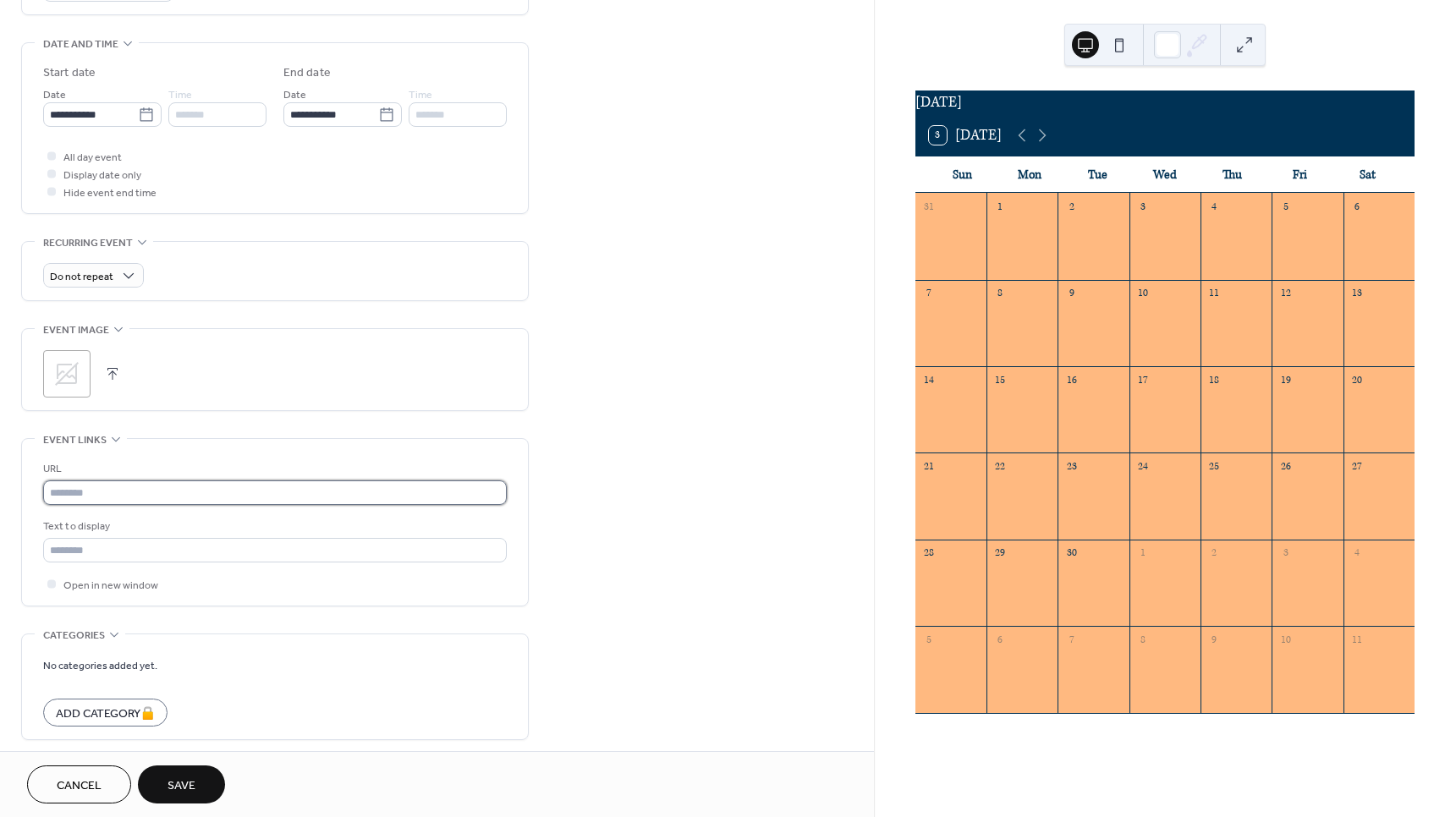click at bounding box center [275, 492] 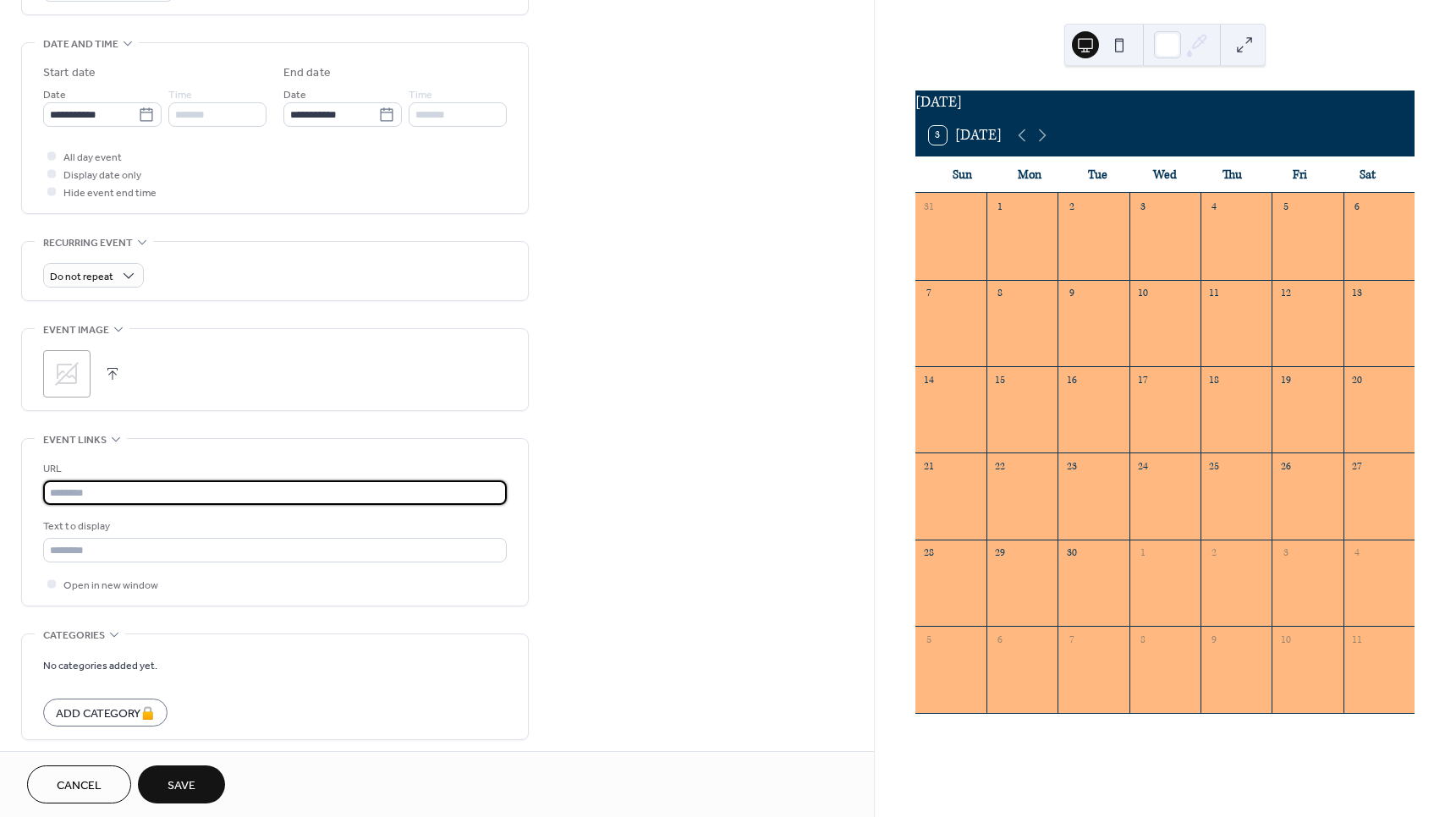 paste on "**********" 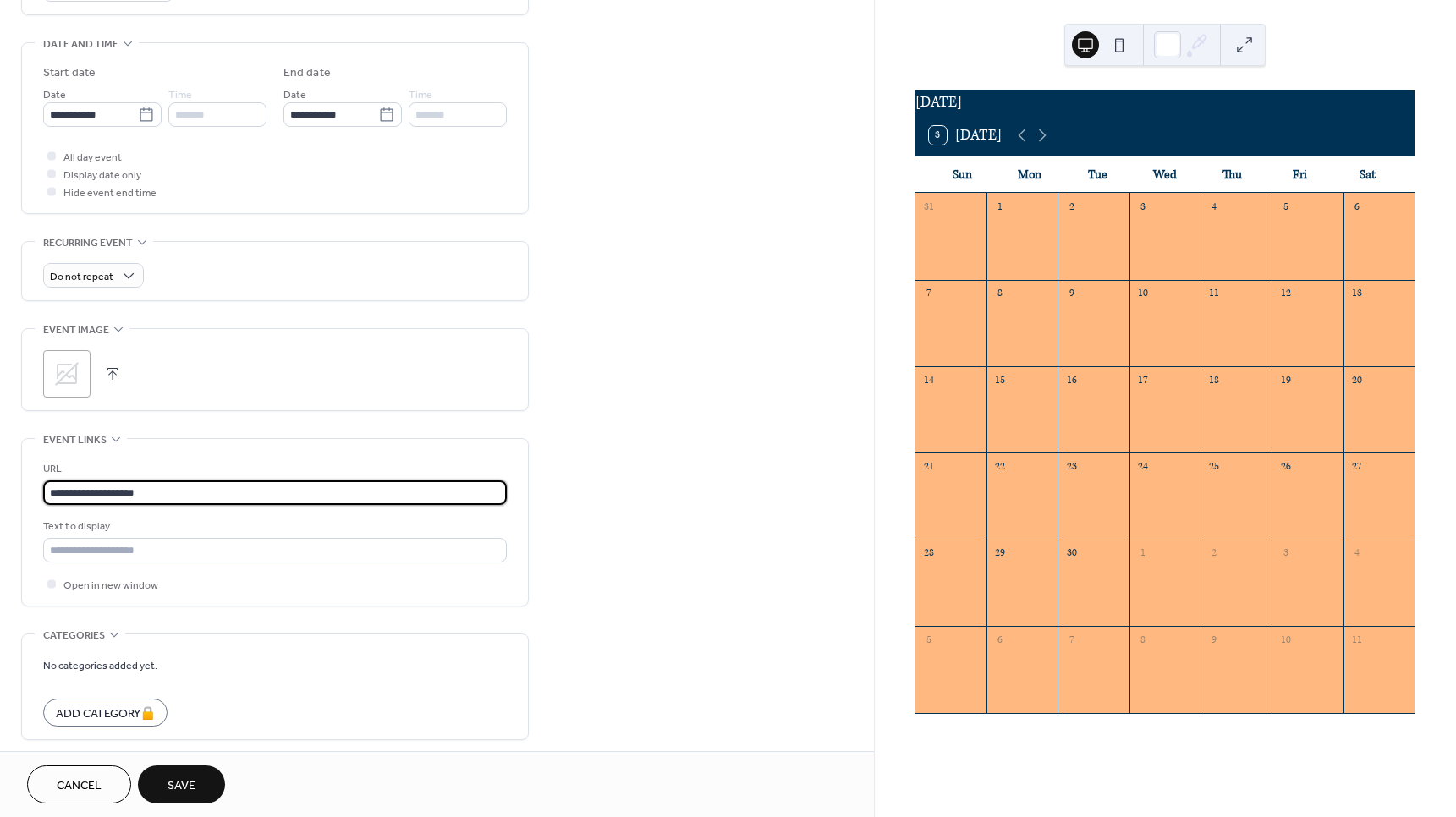 scroll, scrollTop: 576, scrollLeft: 0, axis: vertical 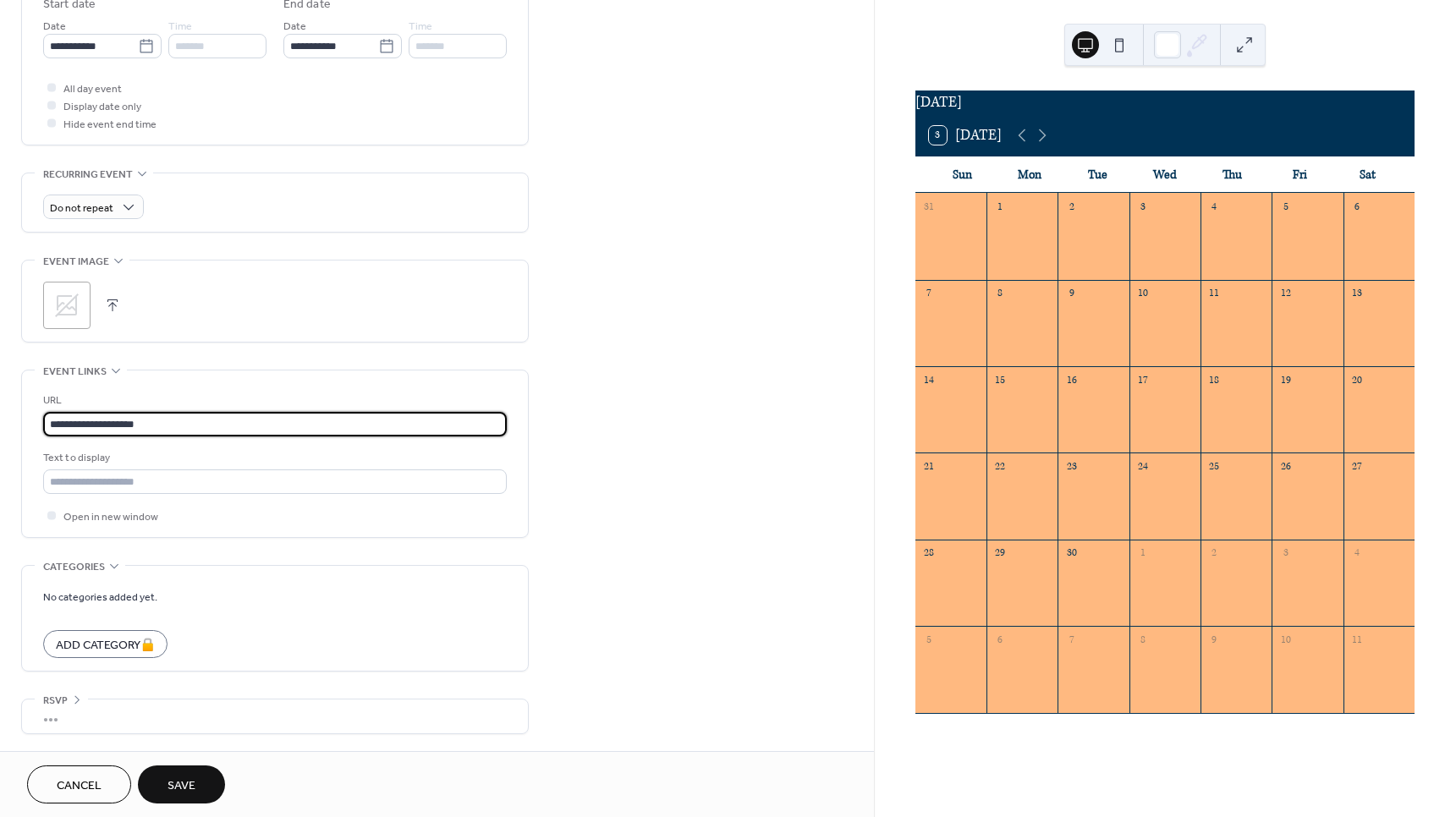 type on "**********" 